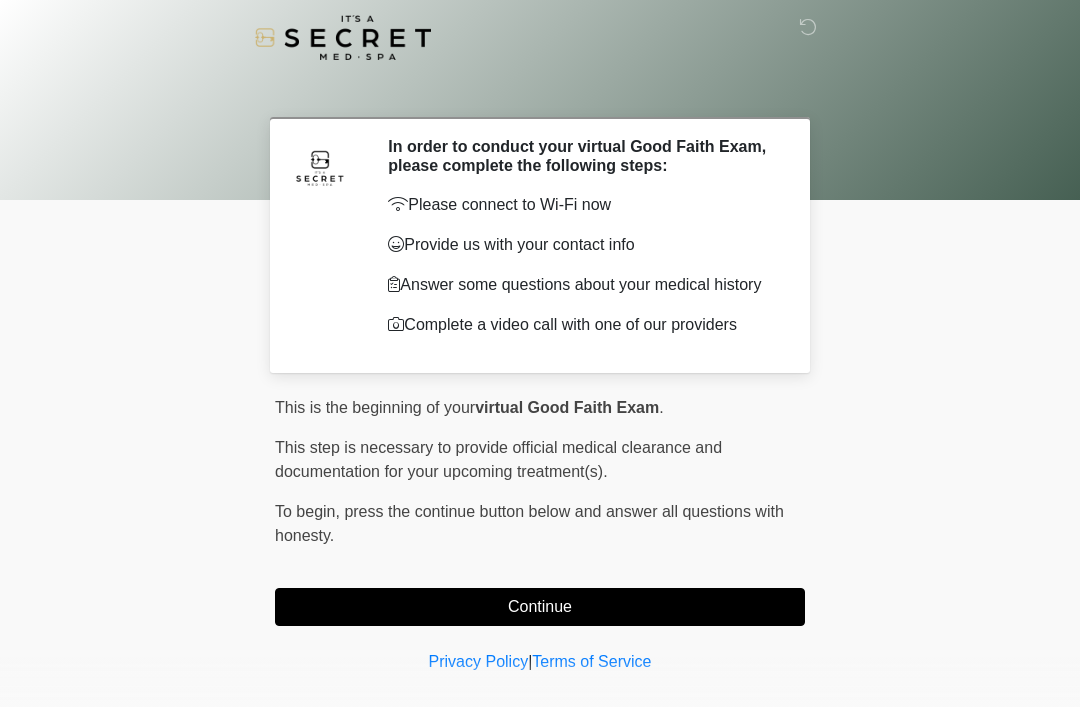 scroll, scrollTop: 0, scrollLeft: 0, axis: both 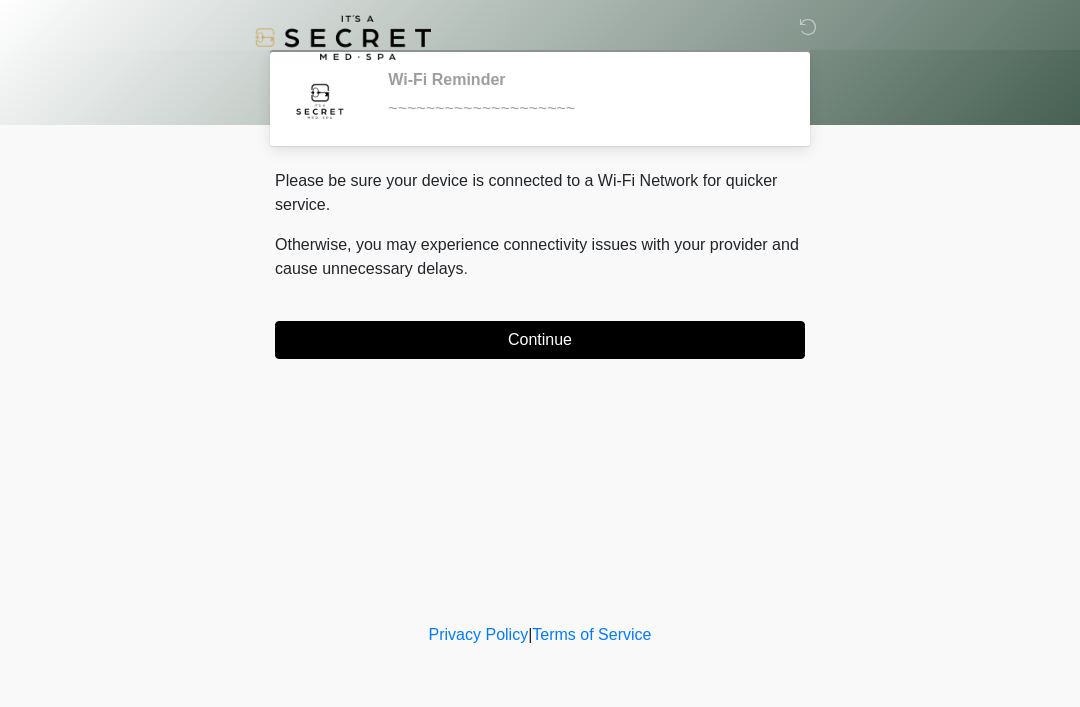 click on "Continue" at bounding box center [540, 340] 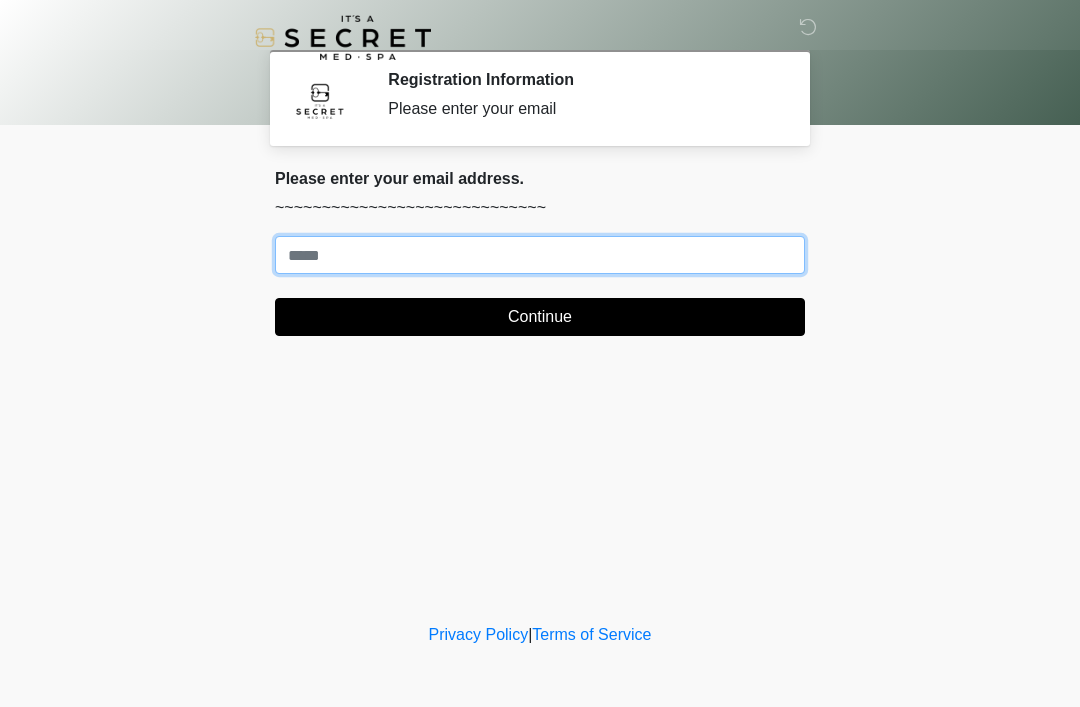 click on "Where should we email your treatment plan?" at bounding box center [540, 255] 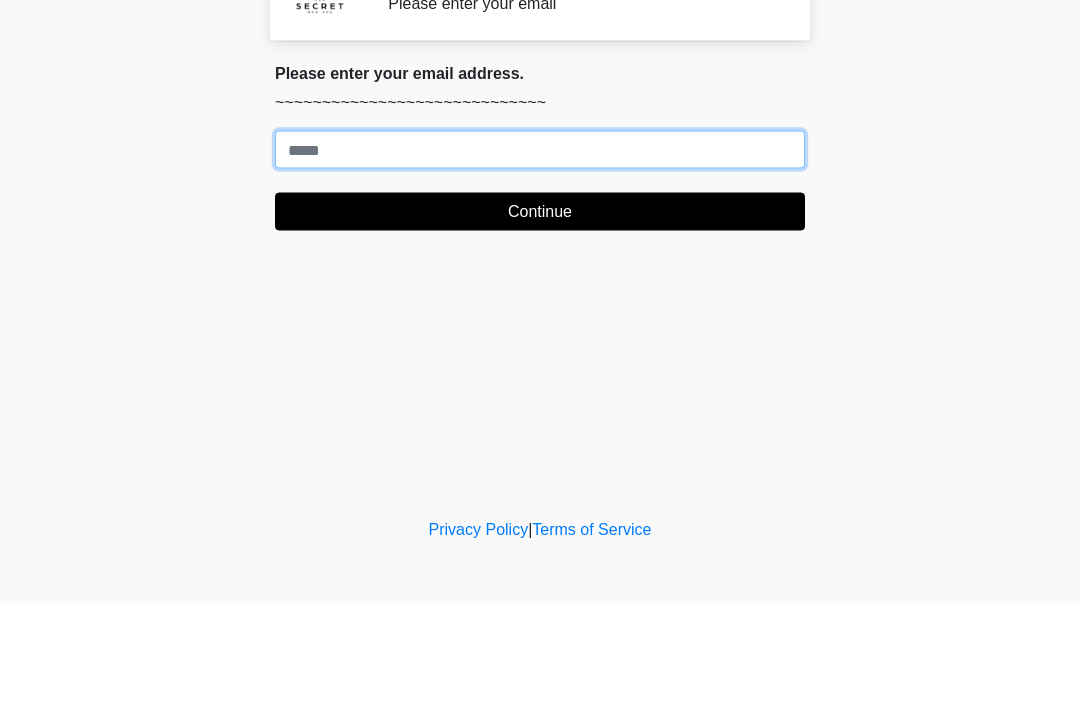 click on "Where should we email your treatment plan?" at bounding box center (540, 255) 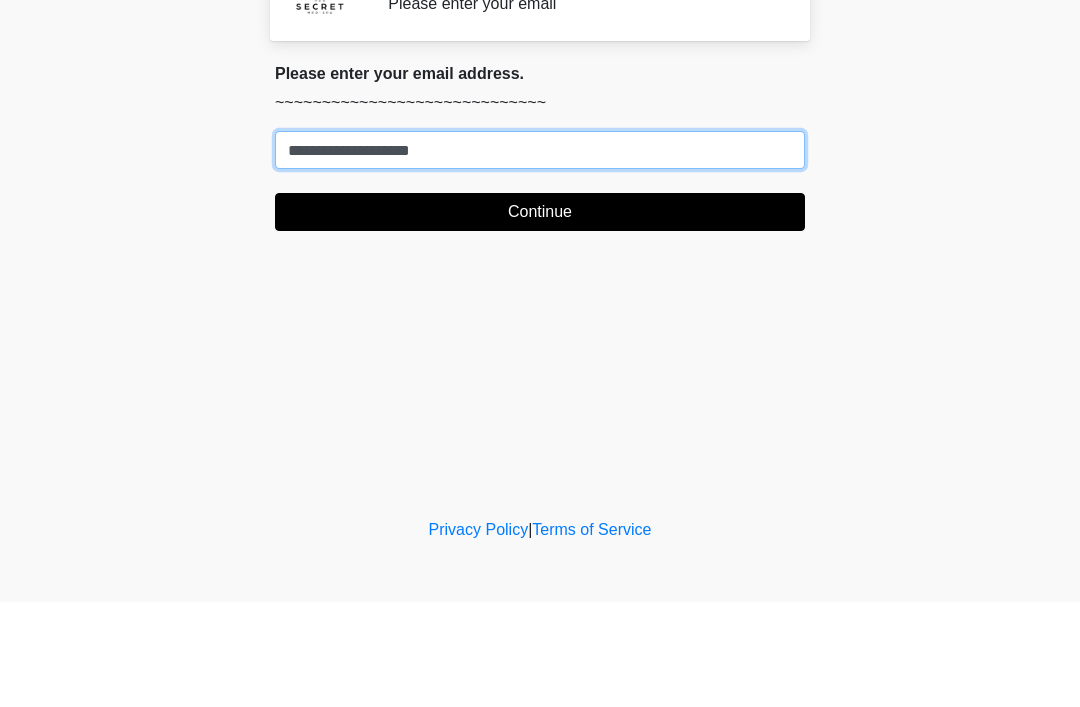 type on "**********" 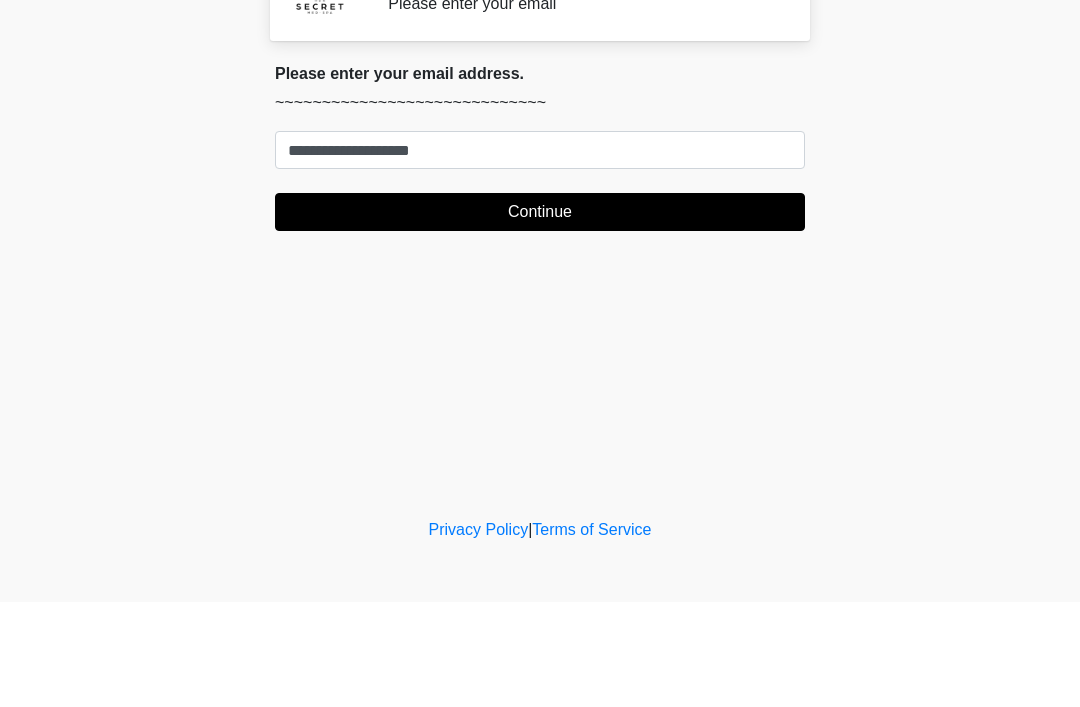 click on "Continue" at bounding box center (540, 317) 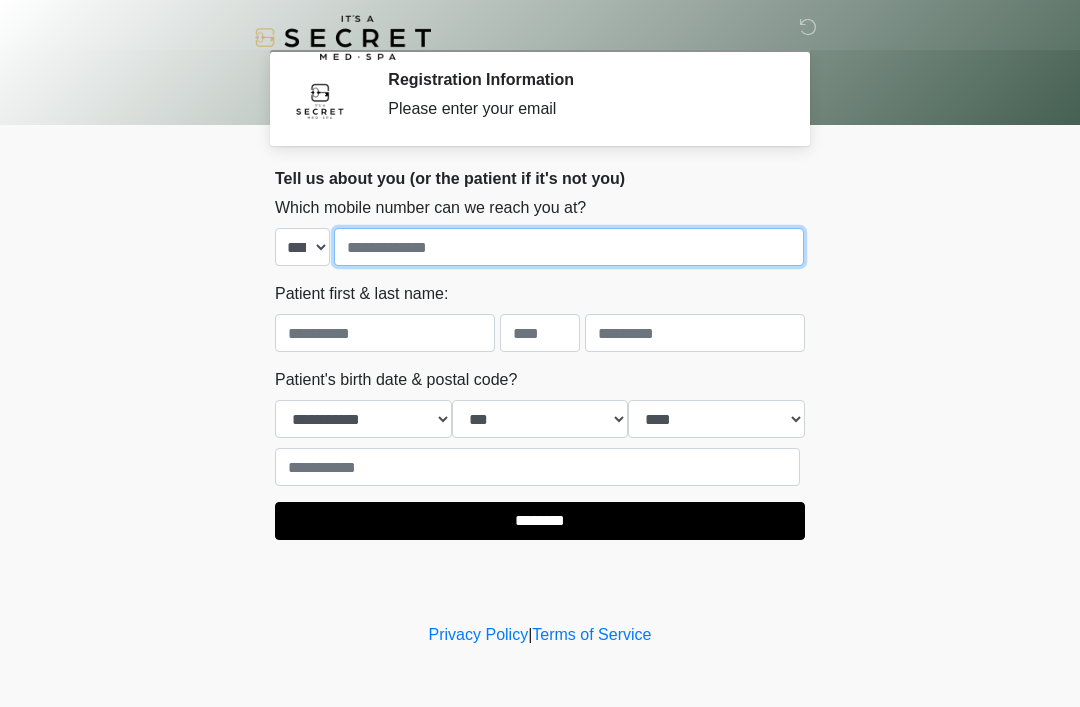 click at bounding box center (569, 247) 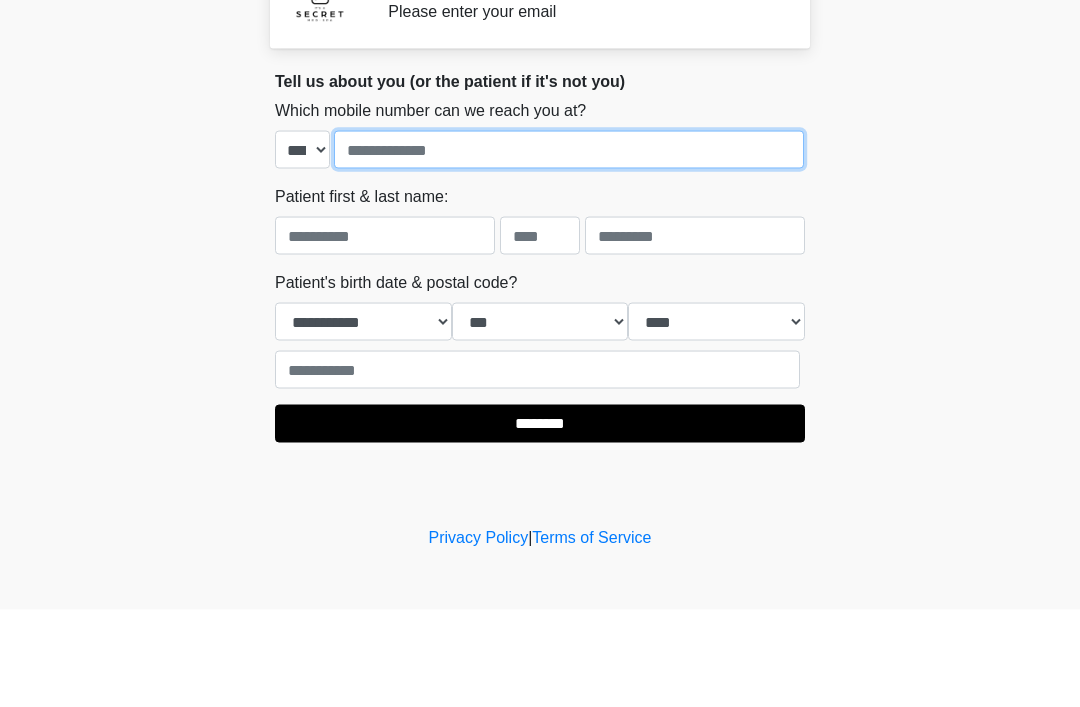 click at bounding box center [569, 247] 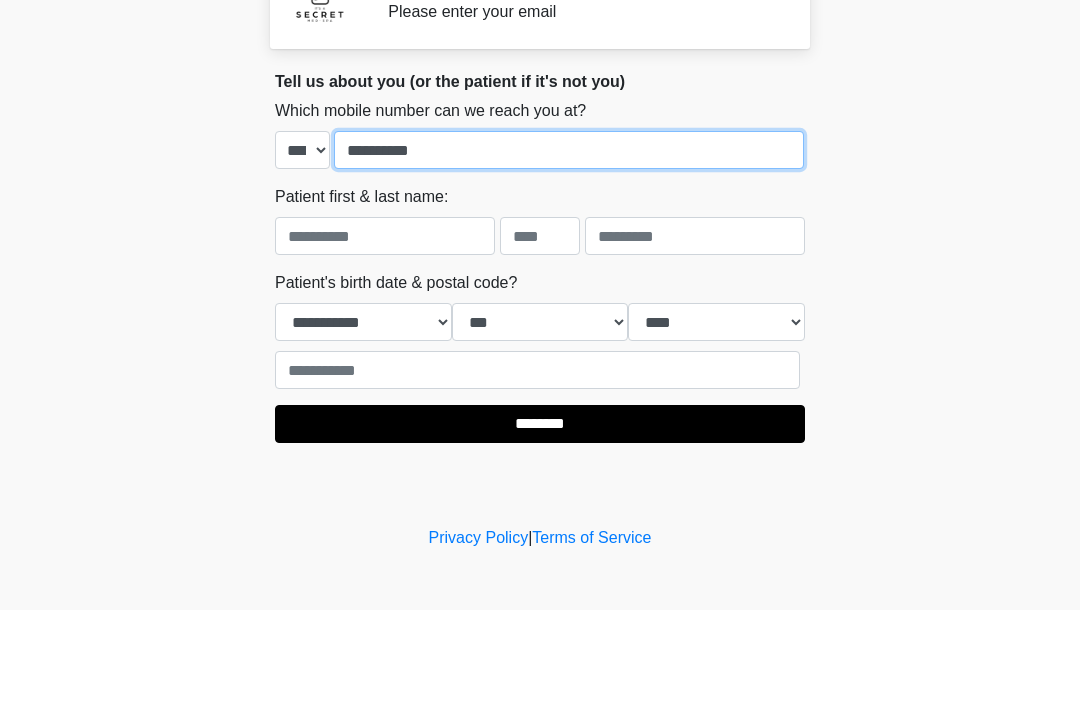 type on "**********" 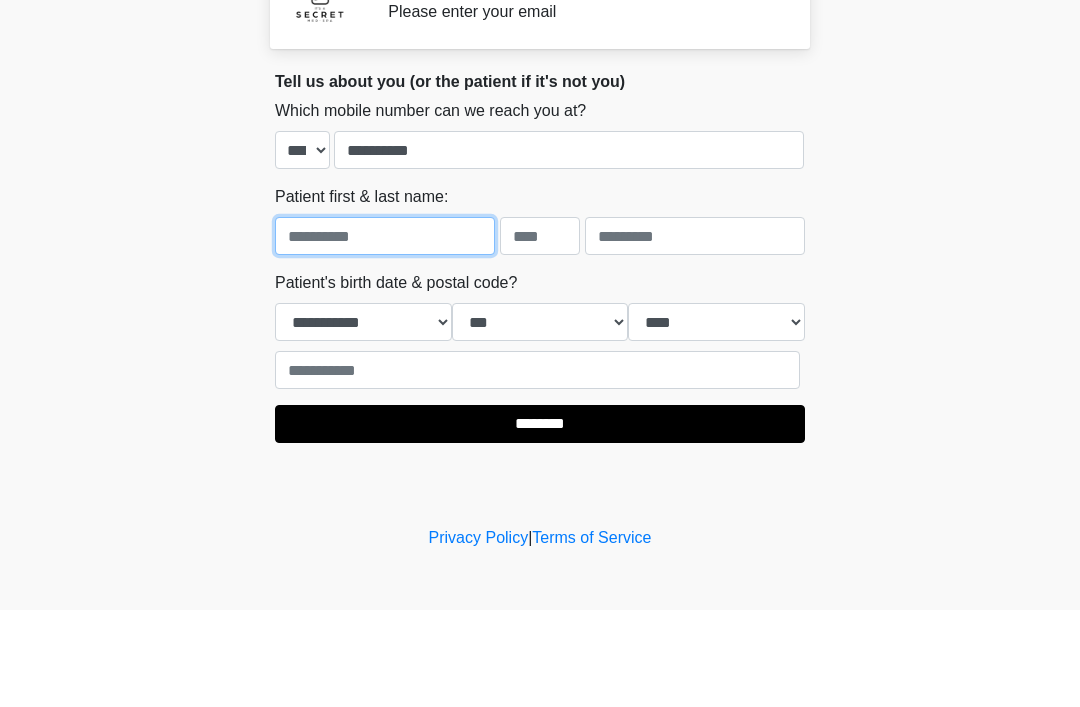 click at bounding box center (385, 333) 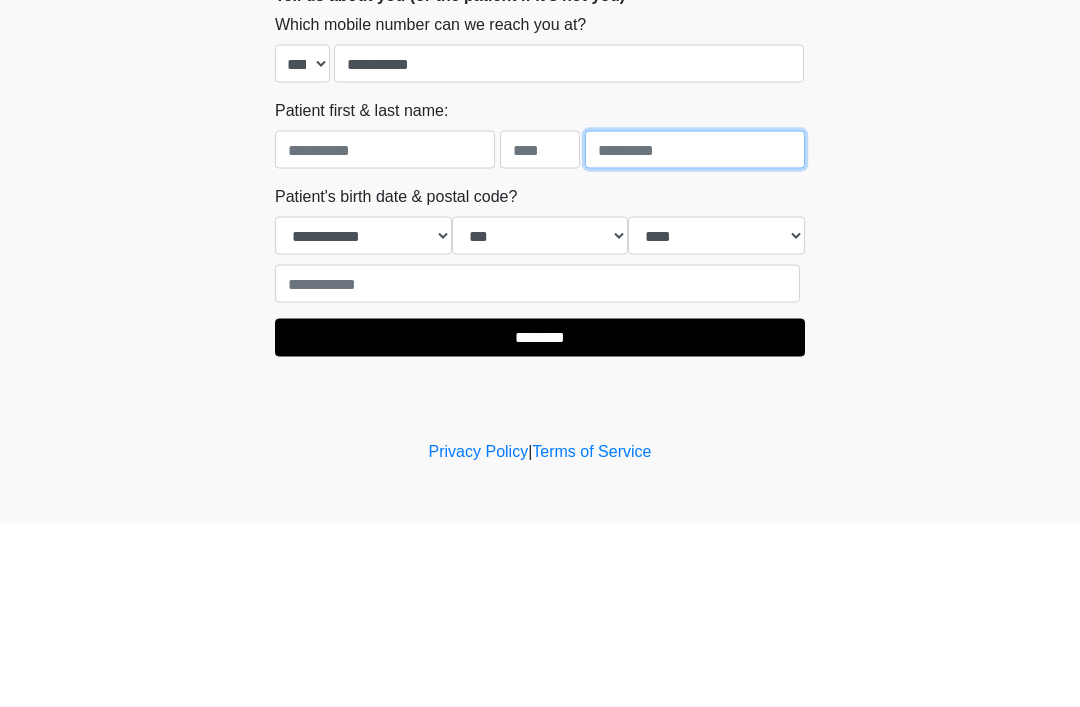 click at bounding box center [695, 333] 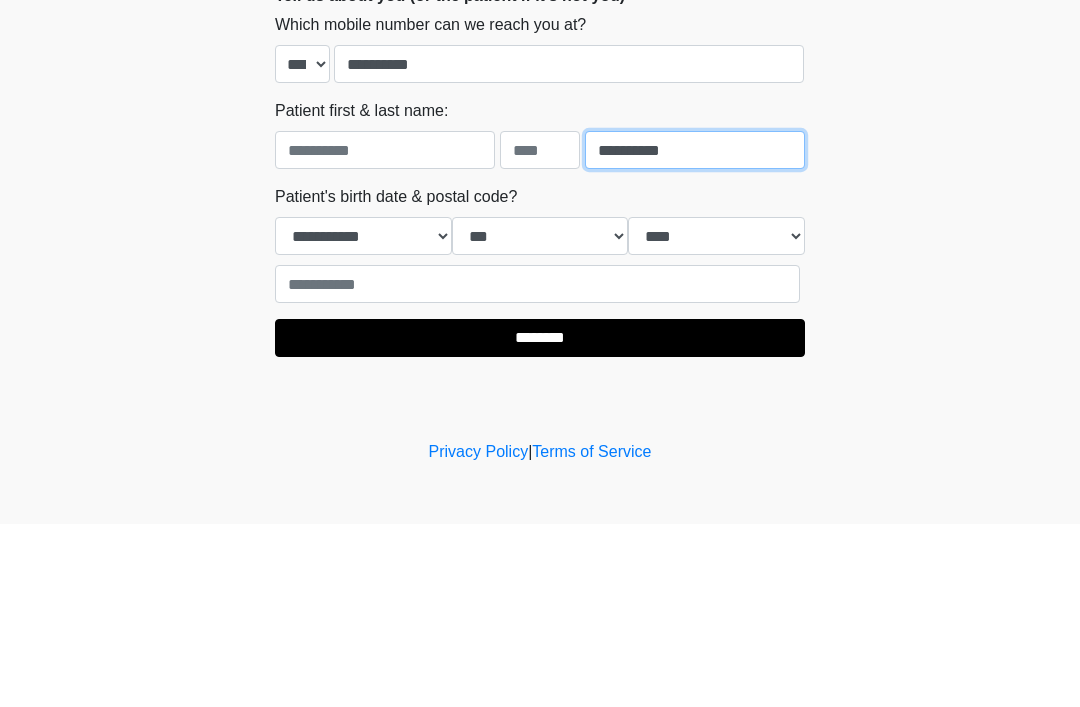 type on "**********" 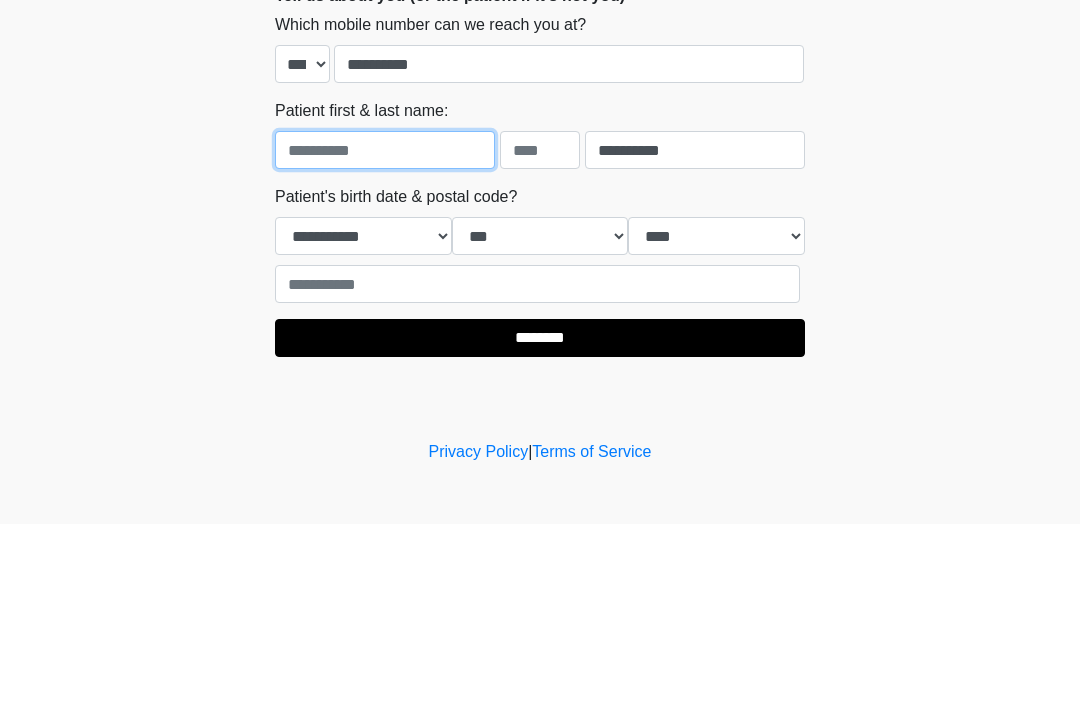 click at bounding box center [385, 333] 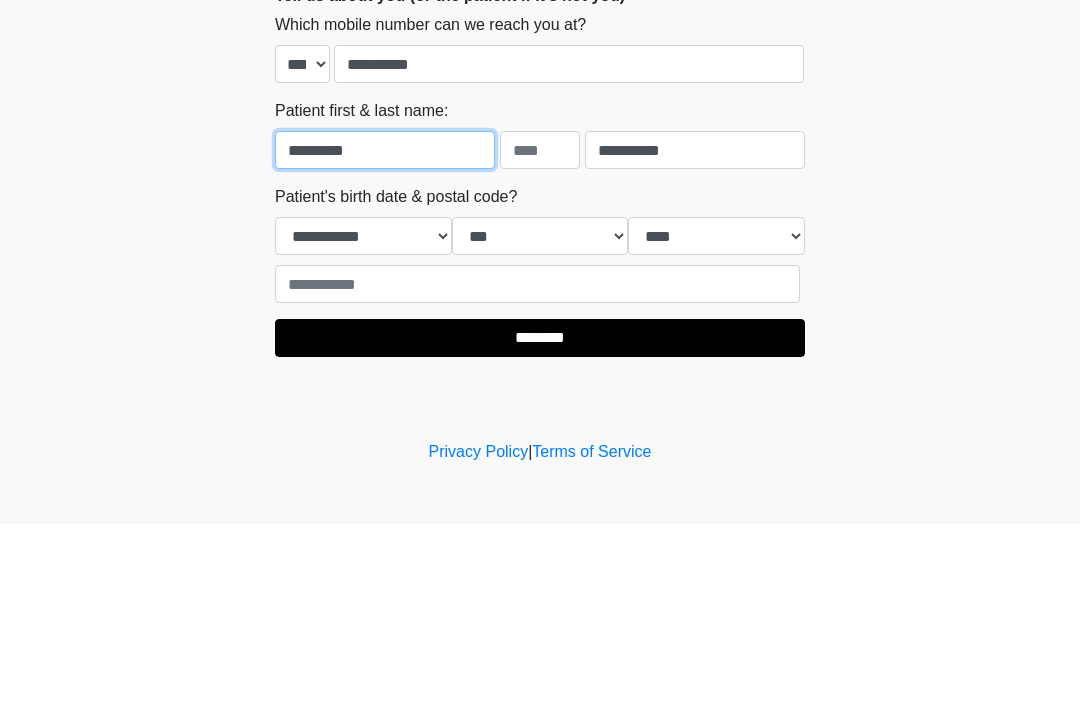 type on "*********" 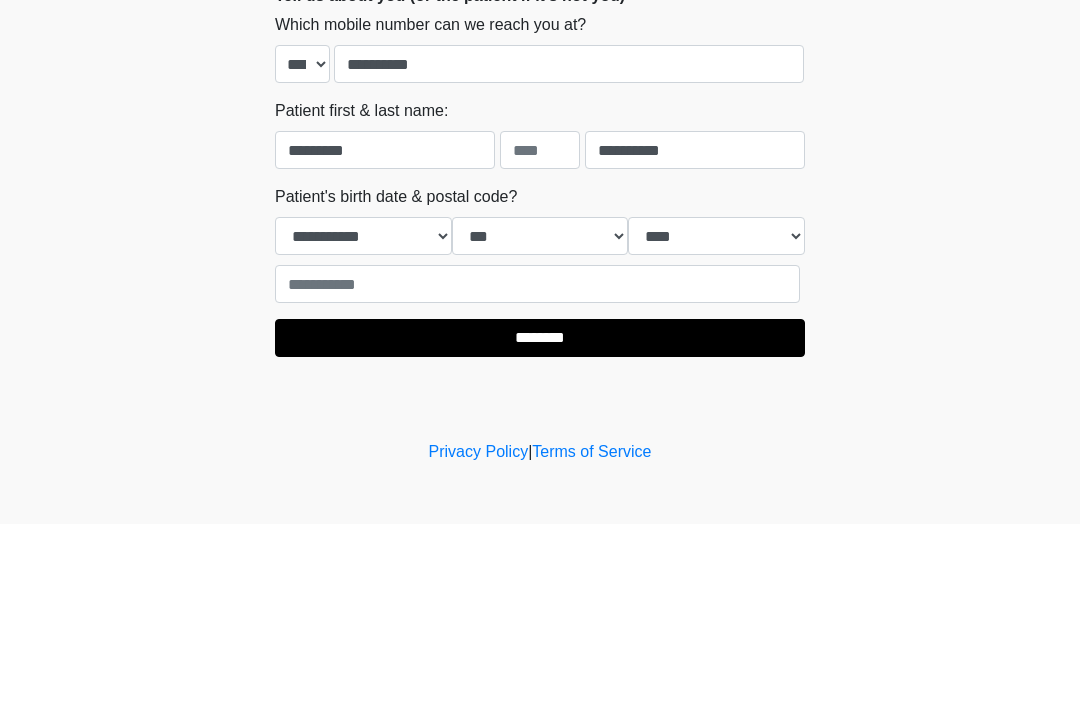 click on "‎ ‎
Registration Information
Please enter your email
Please connect to Wi-Fi now   Provide us with your contact info  Answer some questions about your medical history  Complete a video call with one of our providers
This is the beginning of your  virtual Good Faith Exam .  ﻿﻿﻿﻿﻿﻿﻿﻿ This step is necessary to provide official medical clearance and documentation for your upcoming treatment(s).   ﻿﻿﻿﻿﻿﻿To begin, ﻿﻿﻿﻿﻿﻿ press the continue button below and answer all questions with honesty.
Continue
Please be sure your device is connected to a Wi-Fi Network for quicker service.  .
Continue" at bounding box center [540, 353] 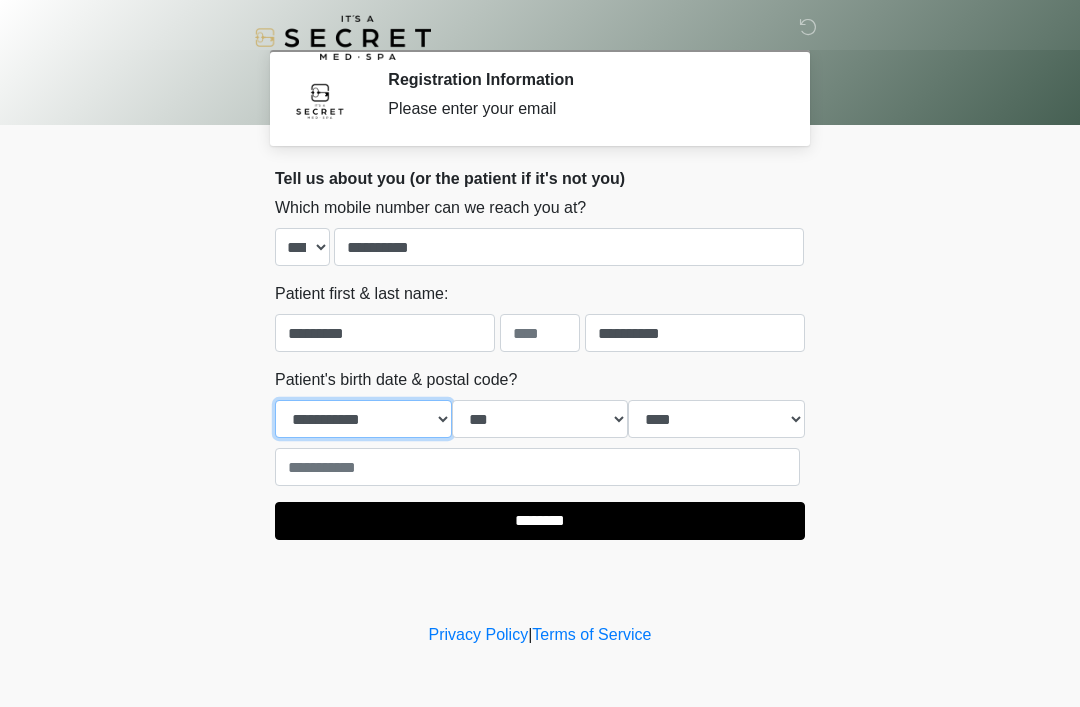 click on "**********" at bounding box center [363, 419] 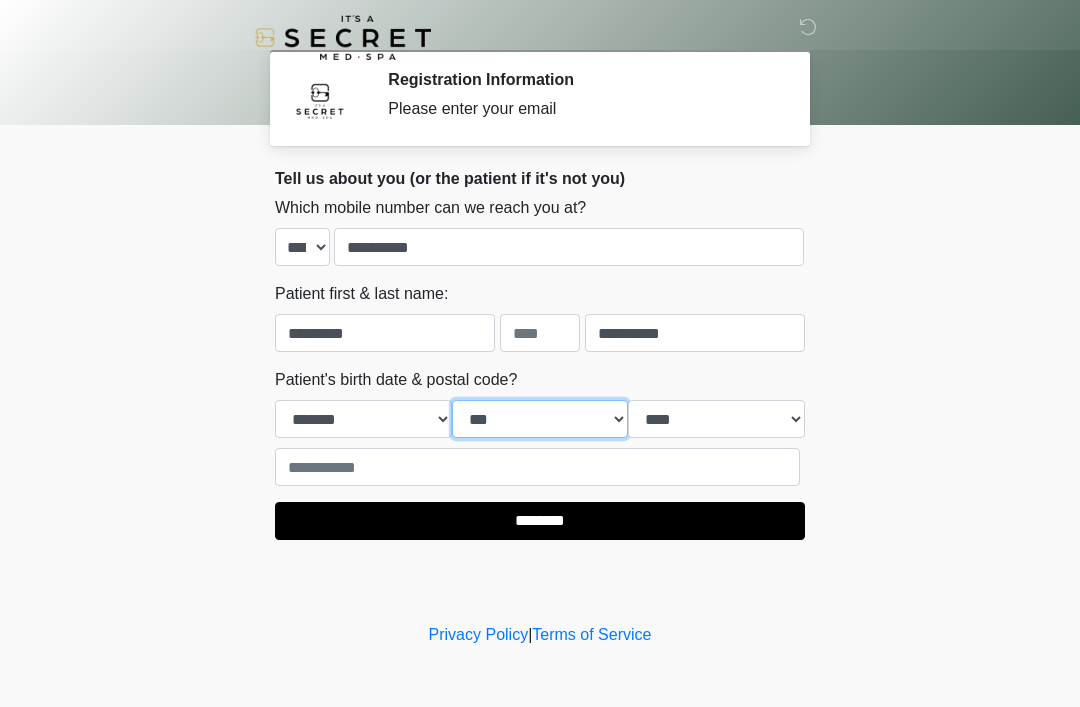 click on "***
*
*
*
*
*
*
*
*
*
**
**
**
**
**
**
**
**
**
**
**
**
**
**
**
**
**
**
**
**
**
**" at bounding box center [540, 419] 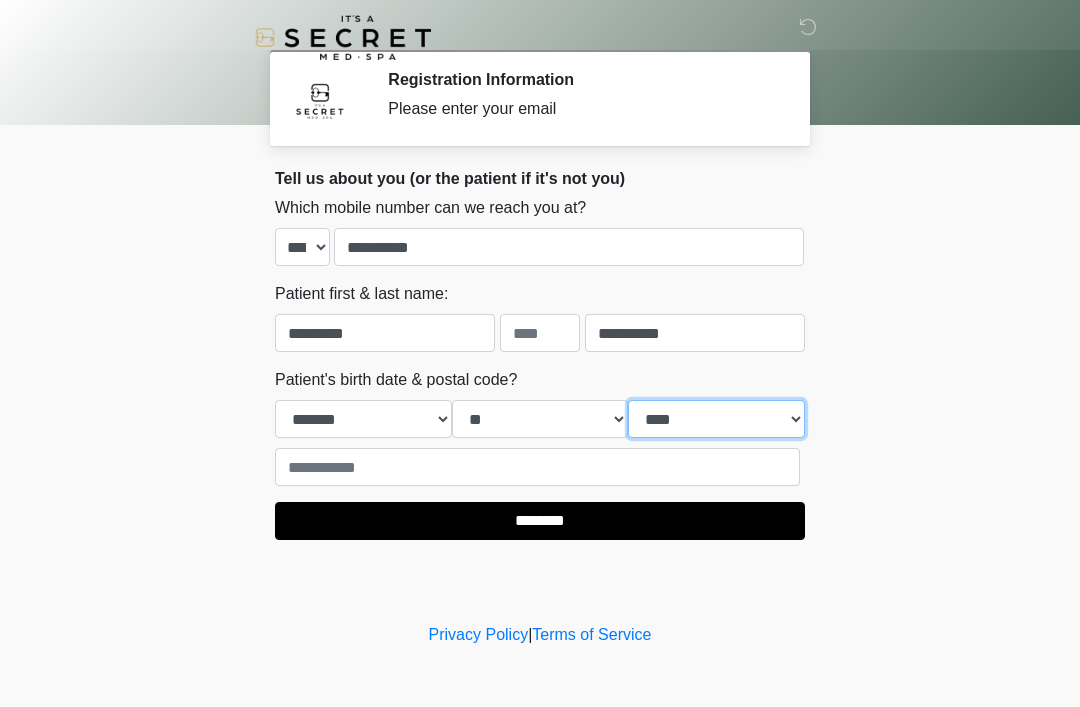 click on "****
****
****
****
****
****
****
****
****
****
****
****
****
****
****
****
****
****
****
****
****
****
****
****
****
****
****
****
****
****
****
****
****
****
****
****
****
****
****
****
****
****
****
****
****
****
****
****
****
****
****
****
****
****
****
****
****
****
****
****
****
****
****
****
****
****
****
****
****
****
****
****
****
****
****
****
****
****
****
****
****
****
****
****
****
****
****
****
****
****
****
****
****
****
****
****
****
****
****
****
****
****" at bounding box center (716, 419) 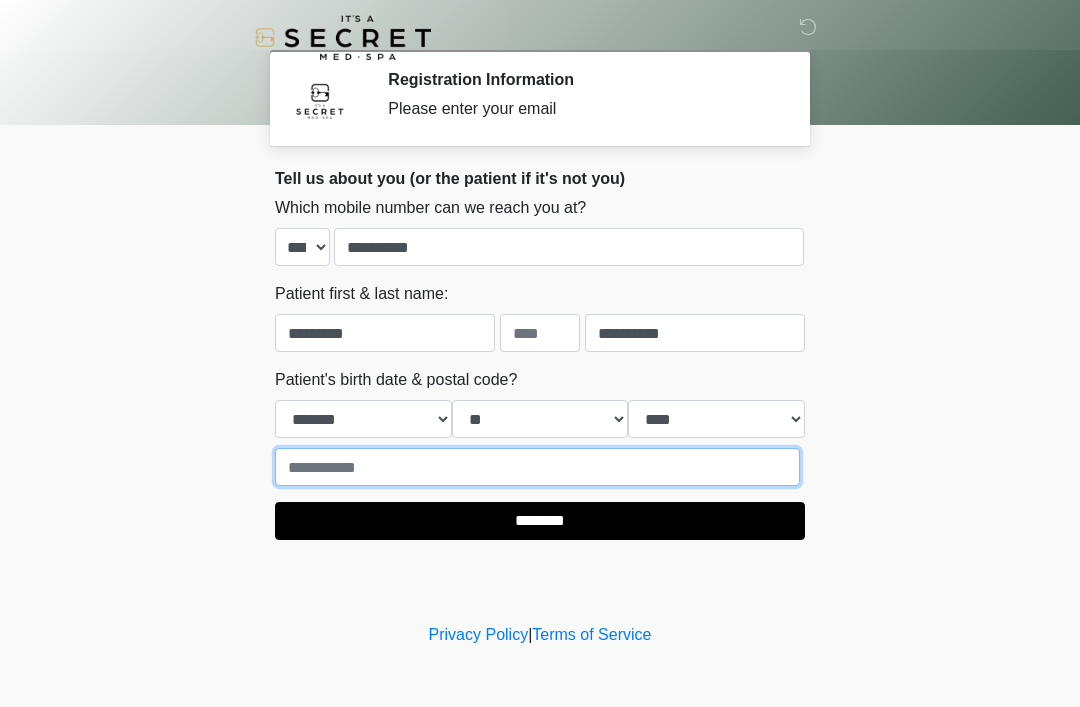click at bounding box center (537, 467) 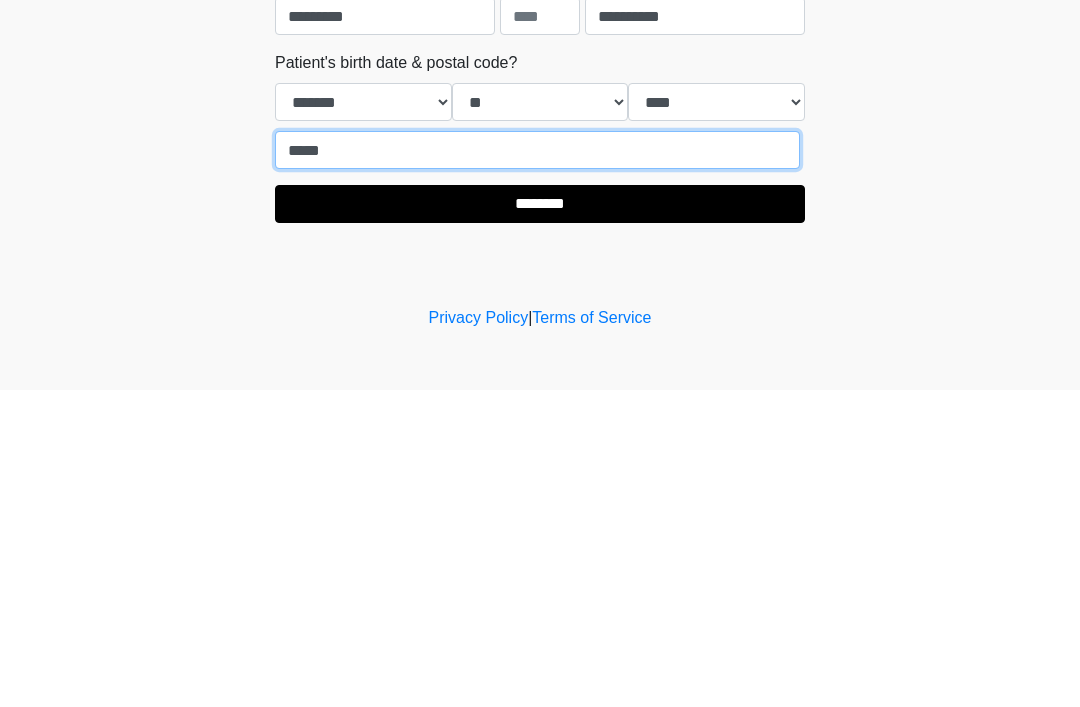 type on "*****" 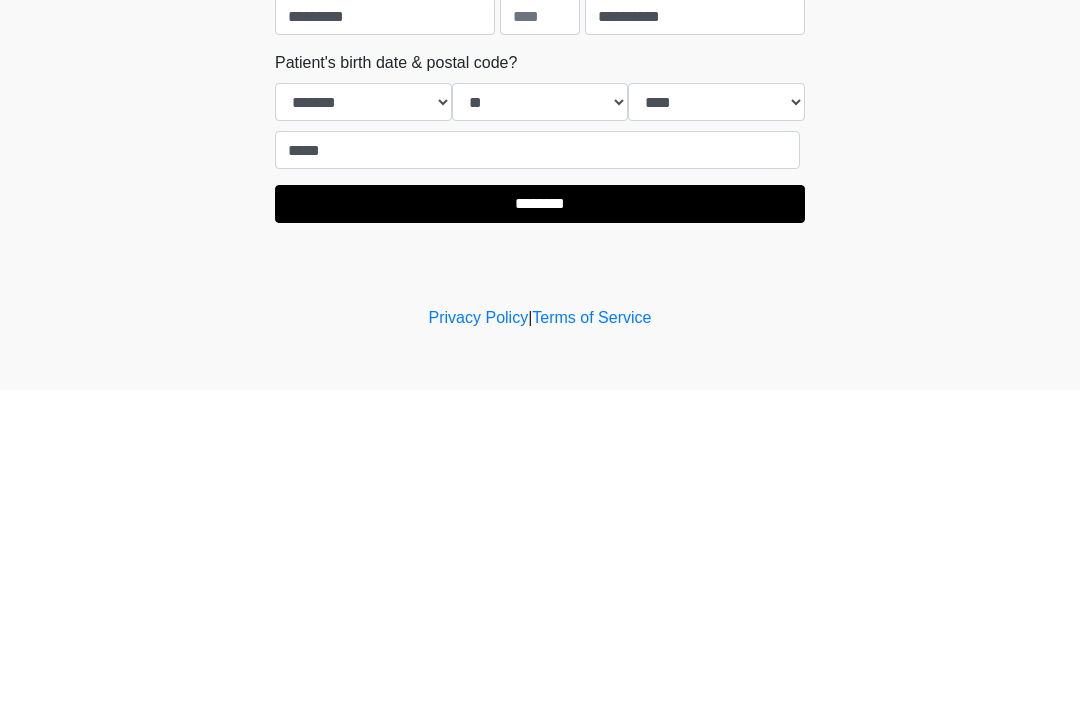 click on "********" at bounding box center [540, 521] 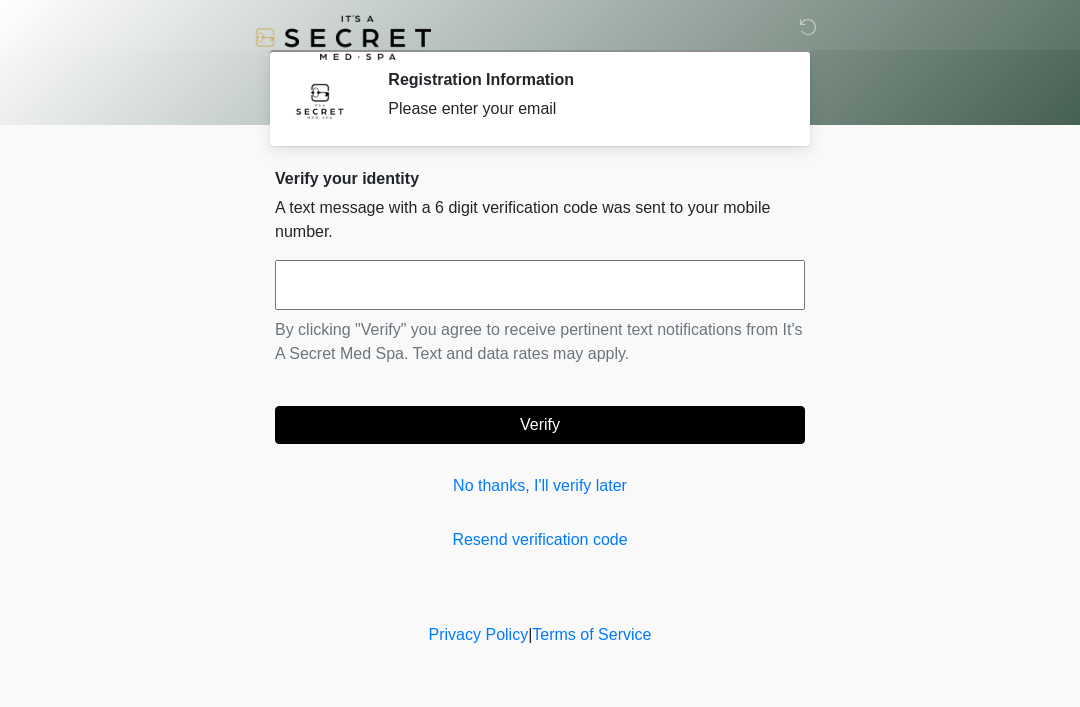 click on "No thanks, I'll verify later" at bounding box center [540, 486] 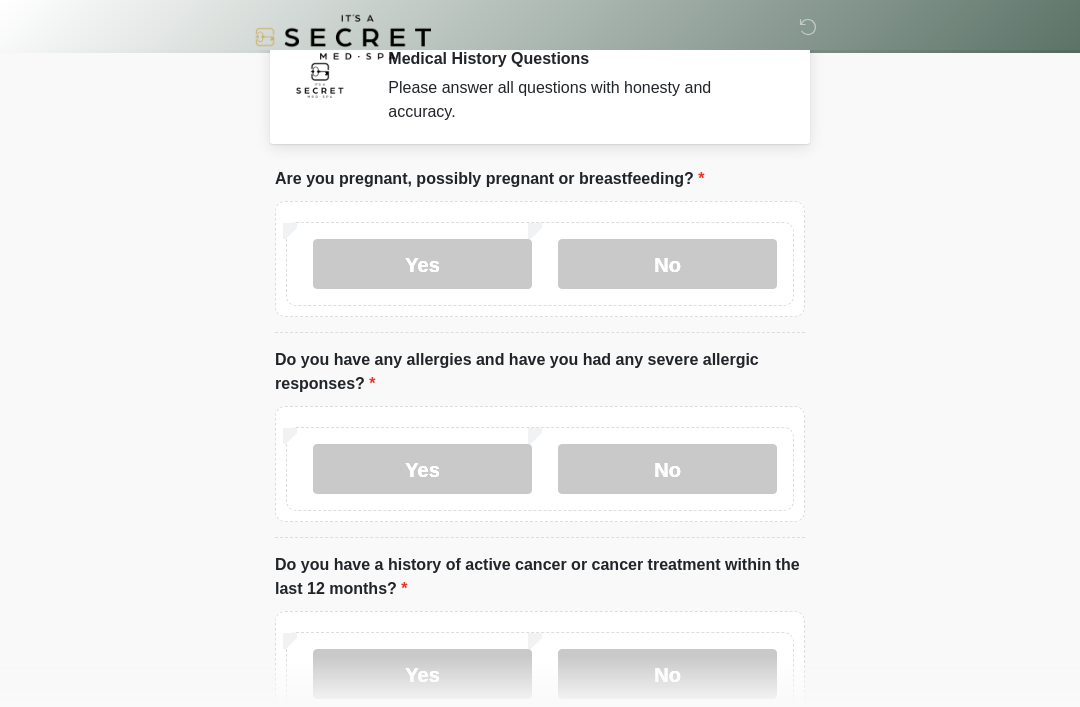 scroll, scrollTop: 0, scrollLeft: 0, axis: both 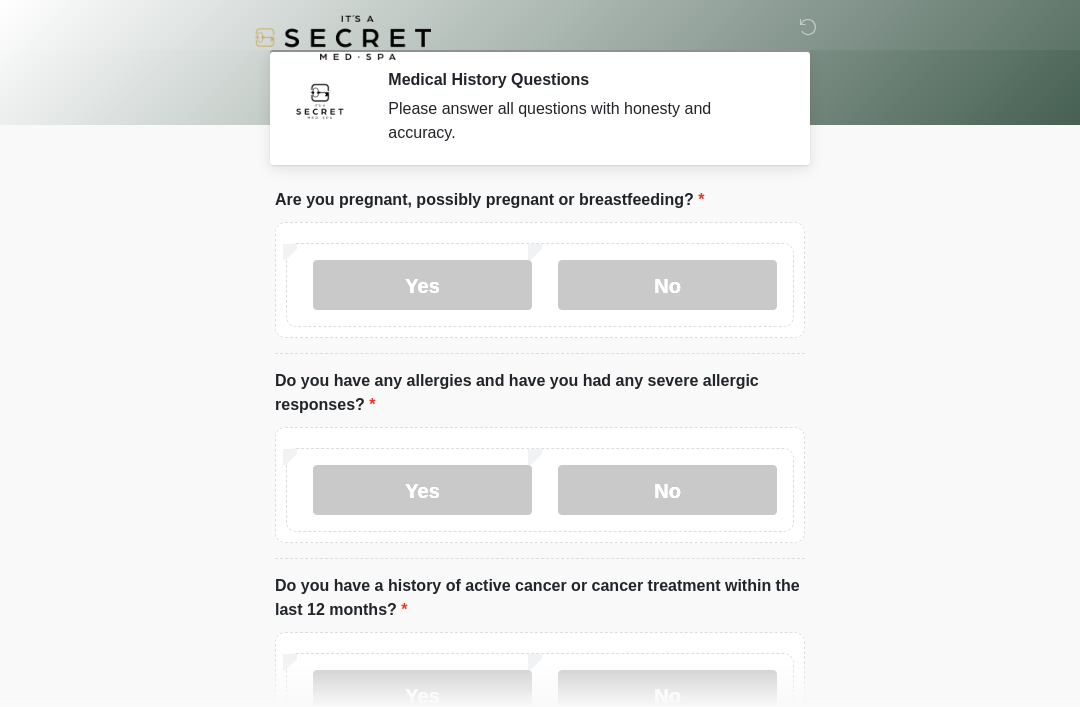 click on "No" at bounding box center [667, 285] 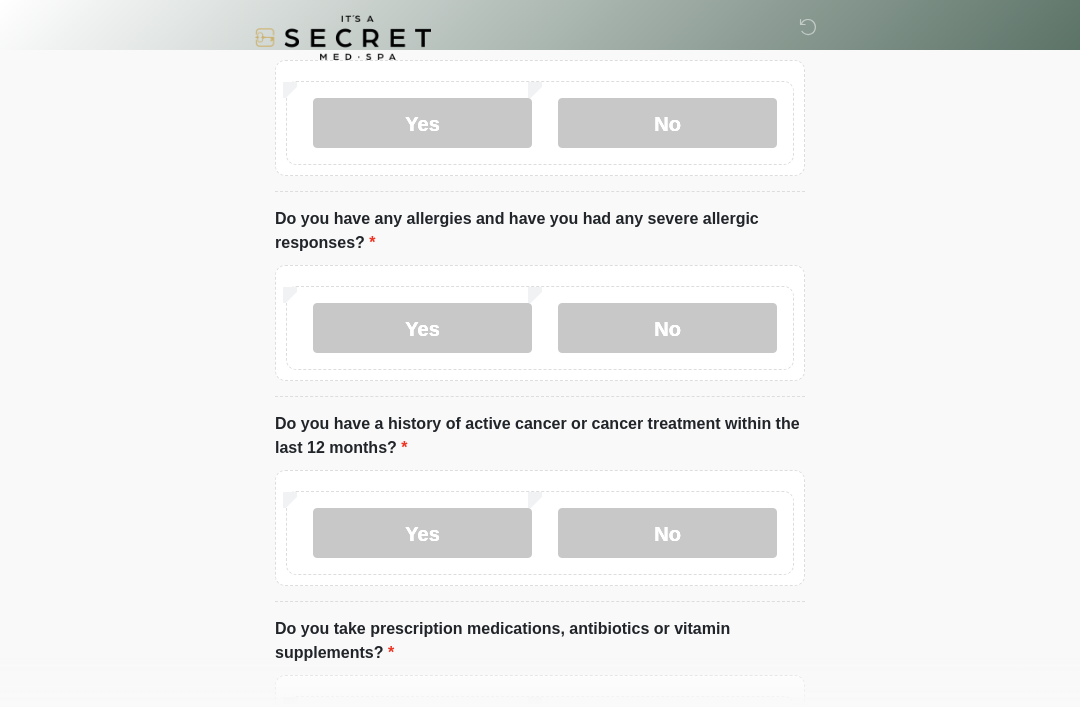 scroll, scrollTop: 165, scrollLeft: 0, axis: vertical 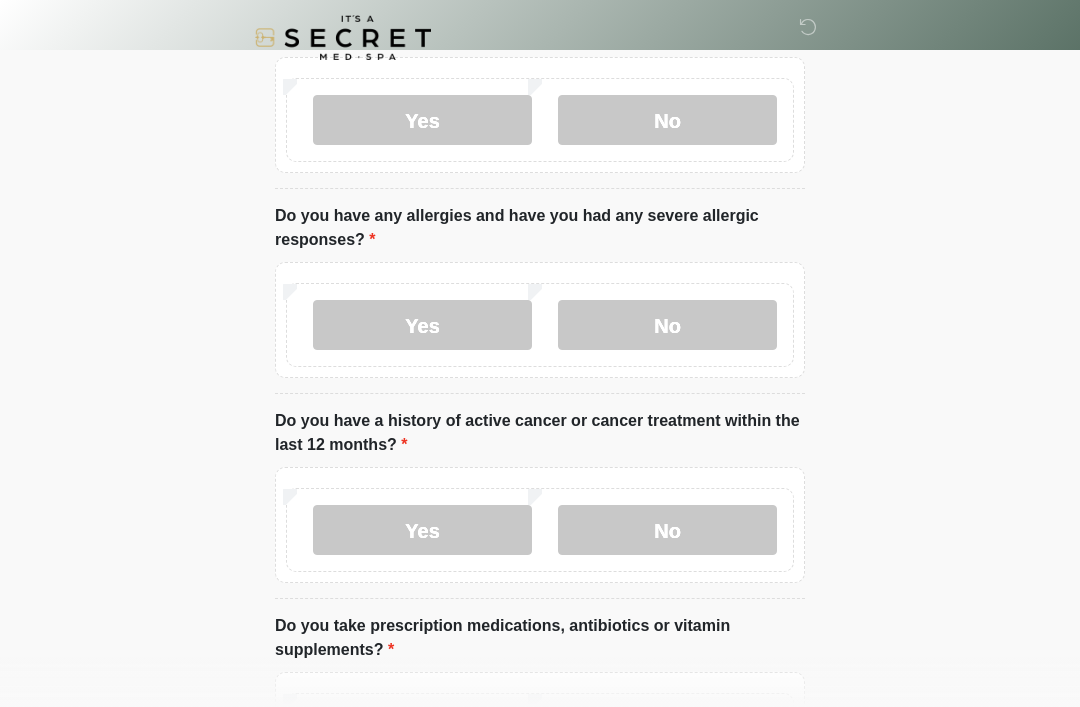 click on "No" at bounding box center (667, 530) 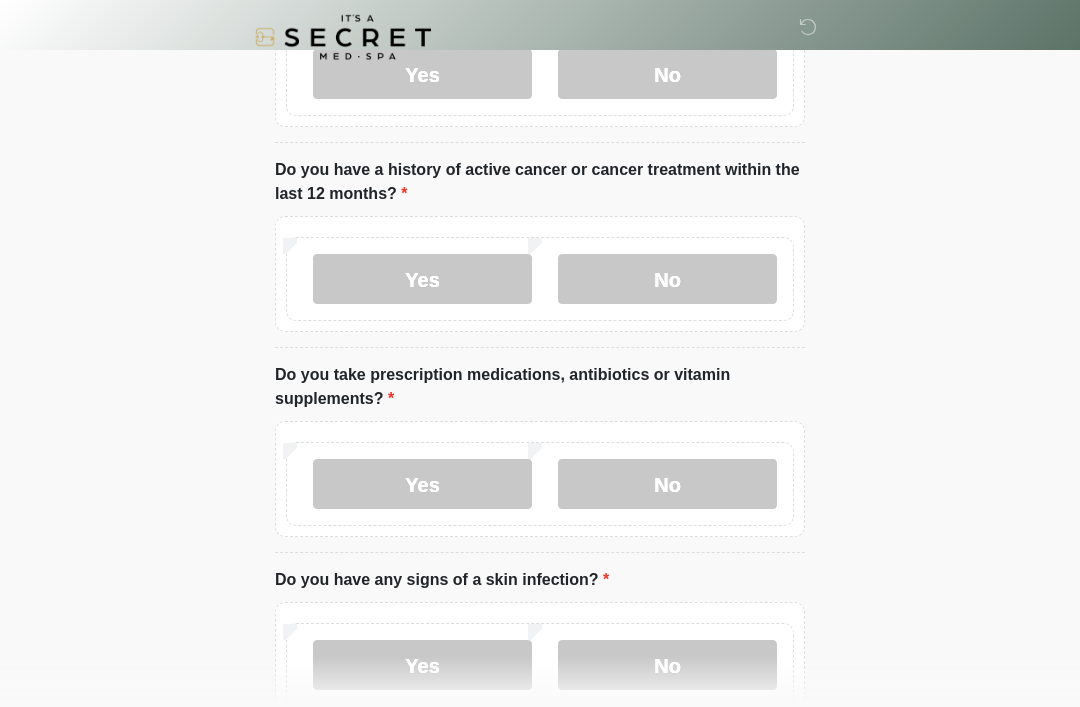 click on "Yes" at bounding box center (422, 485) 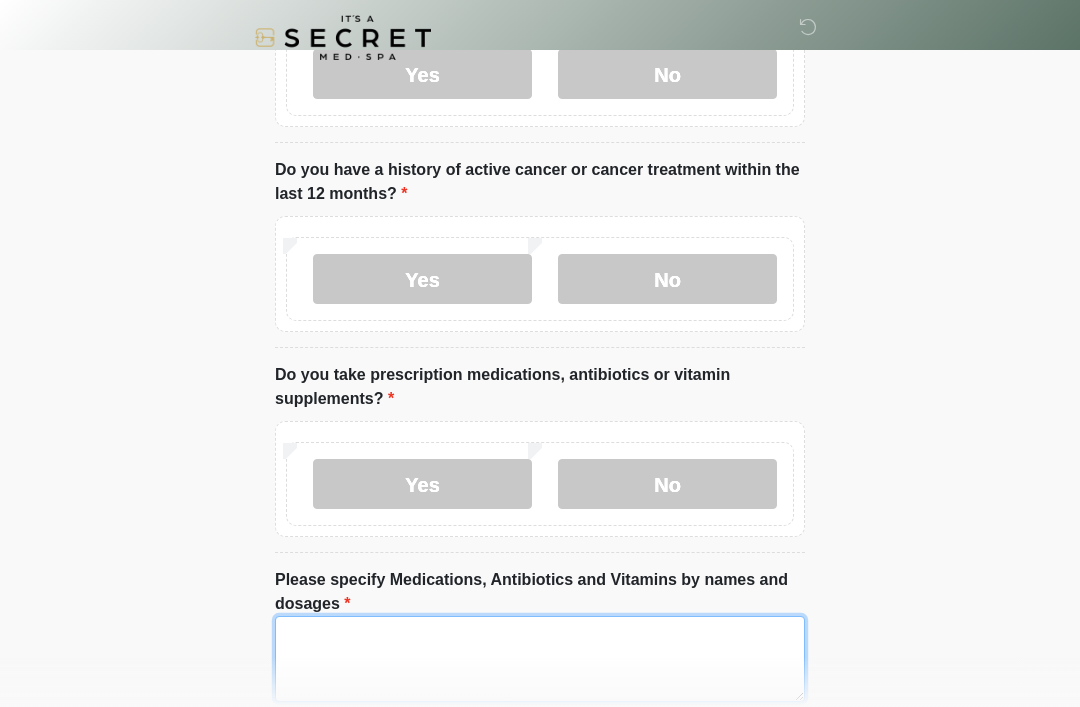 click on "Please specify Medications, Antibiotics and Vitamins by names and dosages" at bounding box center (540, 659) 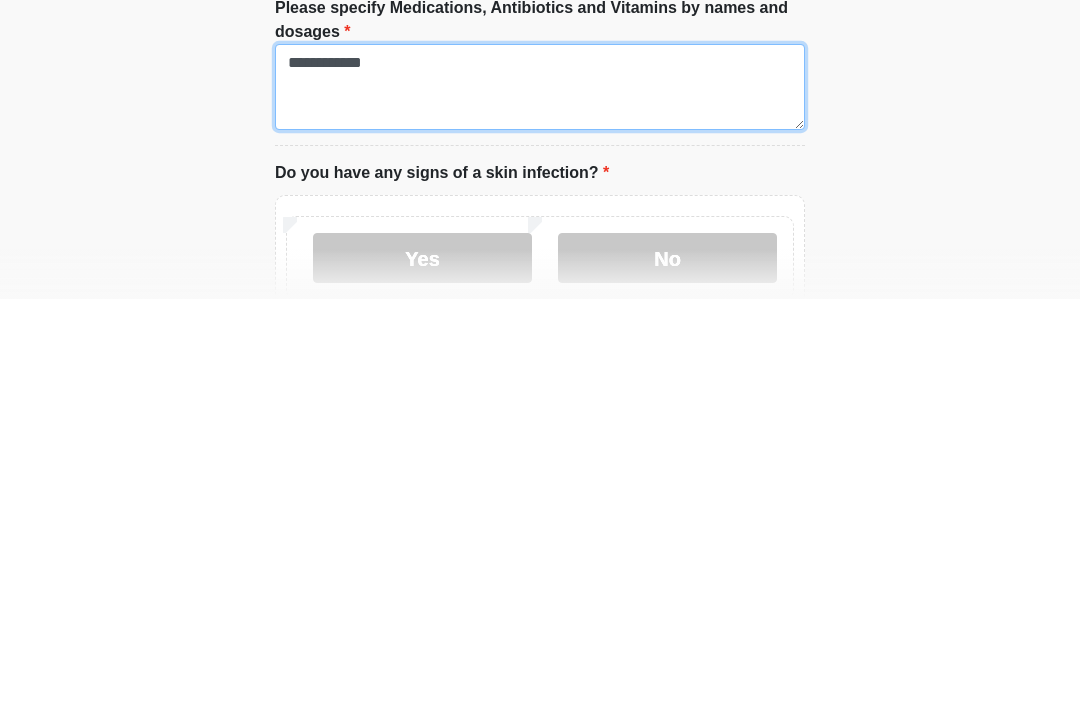 type on "**********" 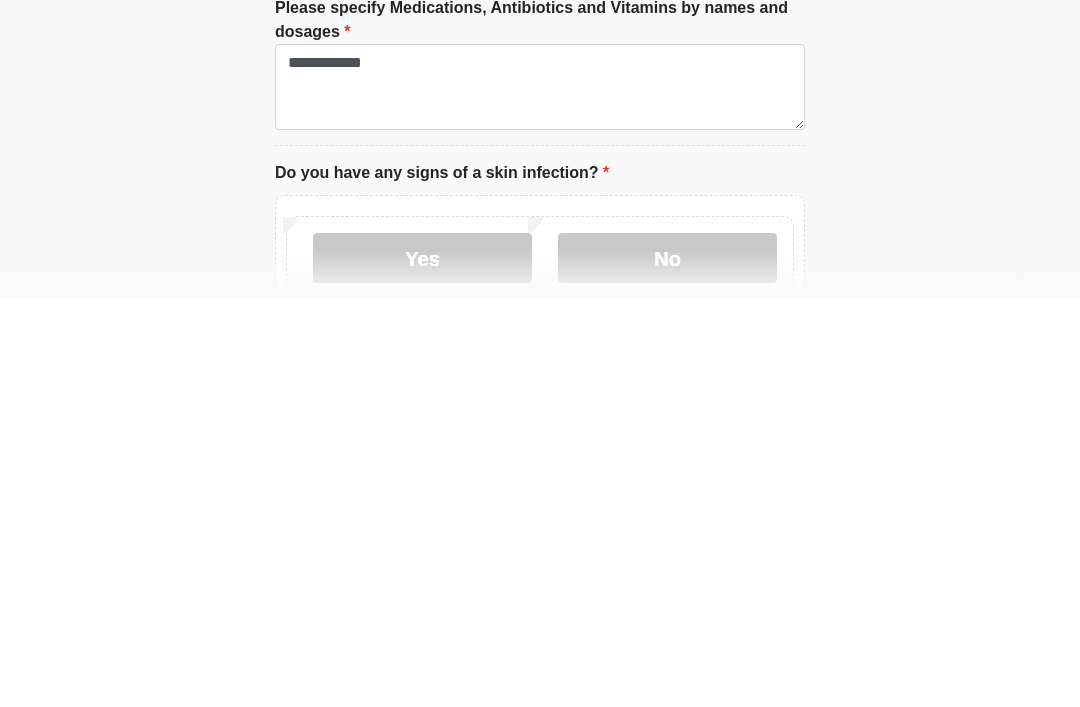click on "No" at bounding box center (667, 666) 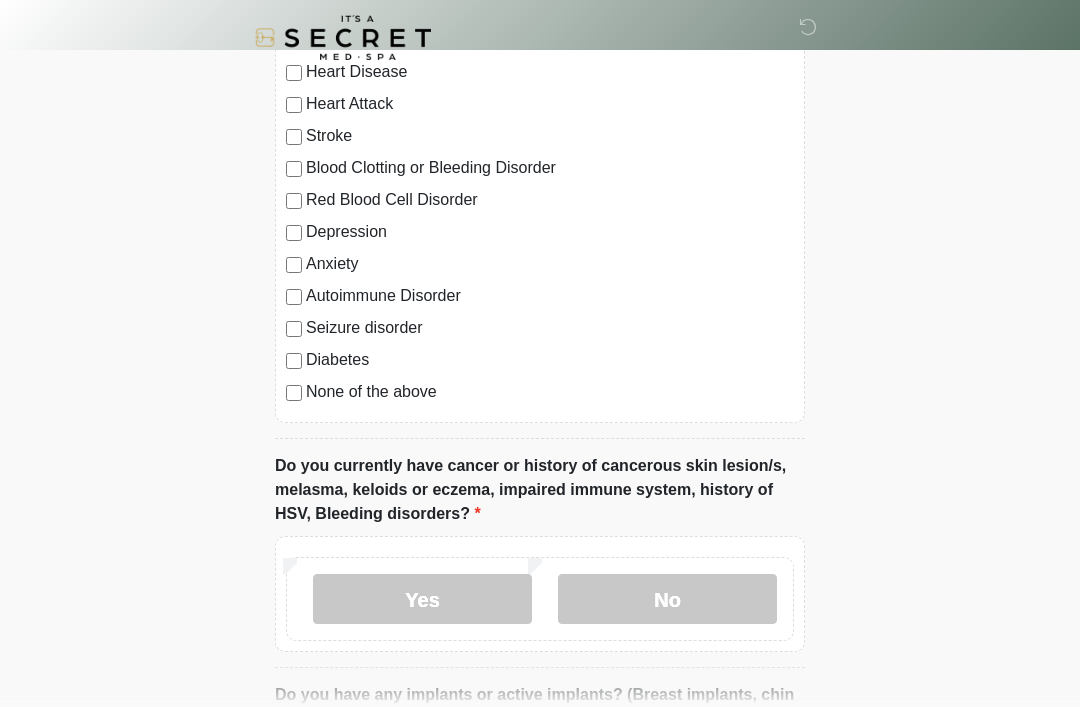 scroll, scrollTop: 1376, scrollLeft: 0, axis: vertical 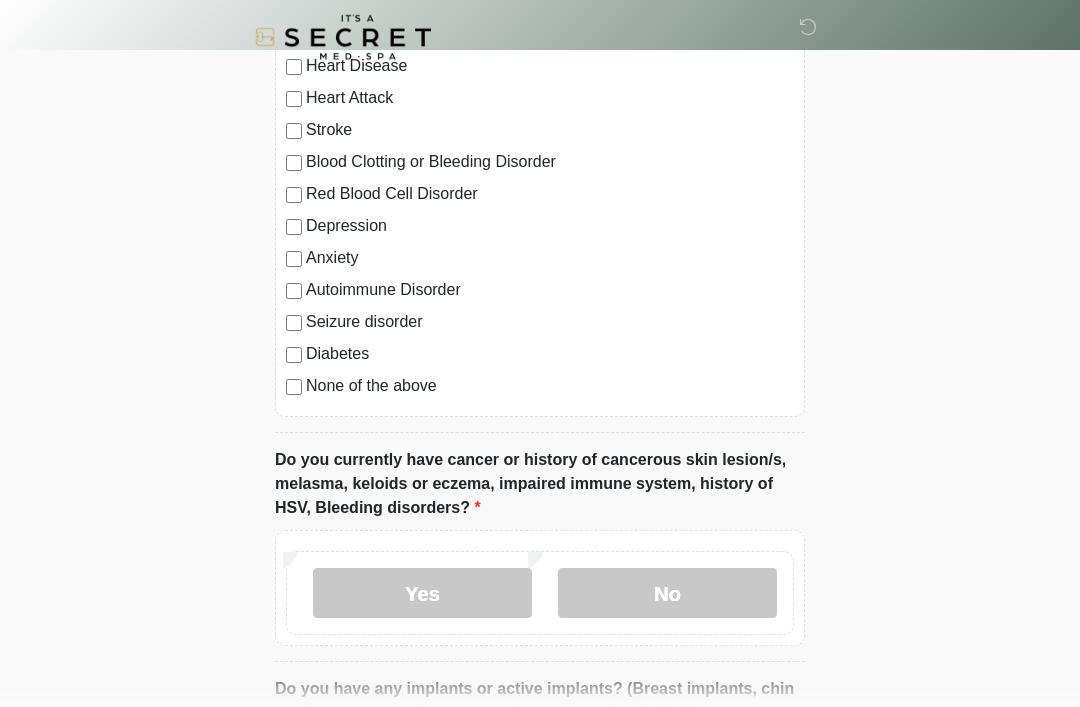 click on "No" at bounding box center (667, 594) 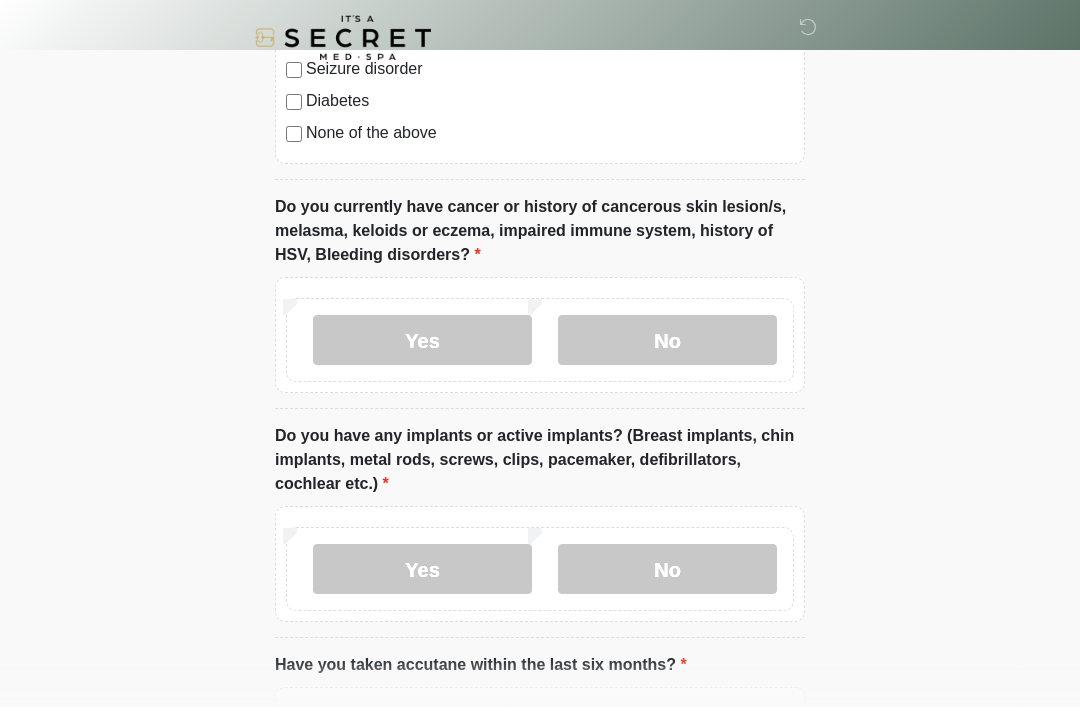 scroll, scrollTop: 1637, scrollLeft: 0, axis: vertical 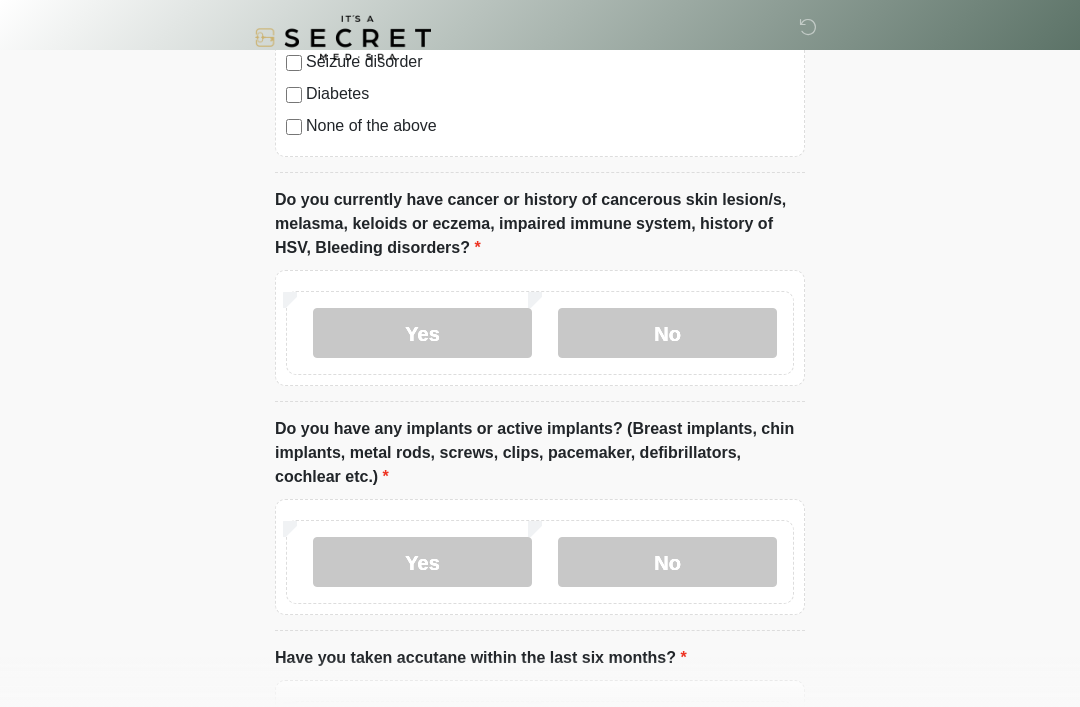 click on "Yes" at bounding box center (422, 562) 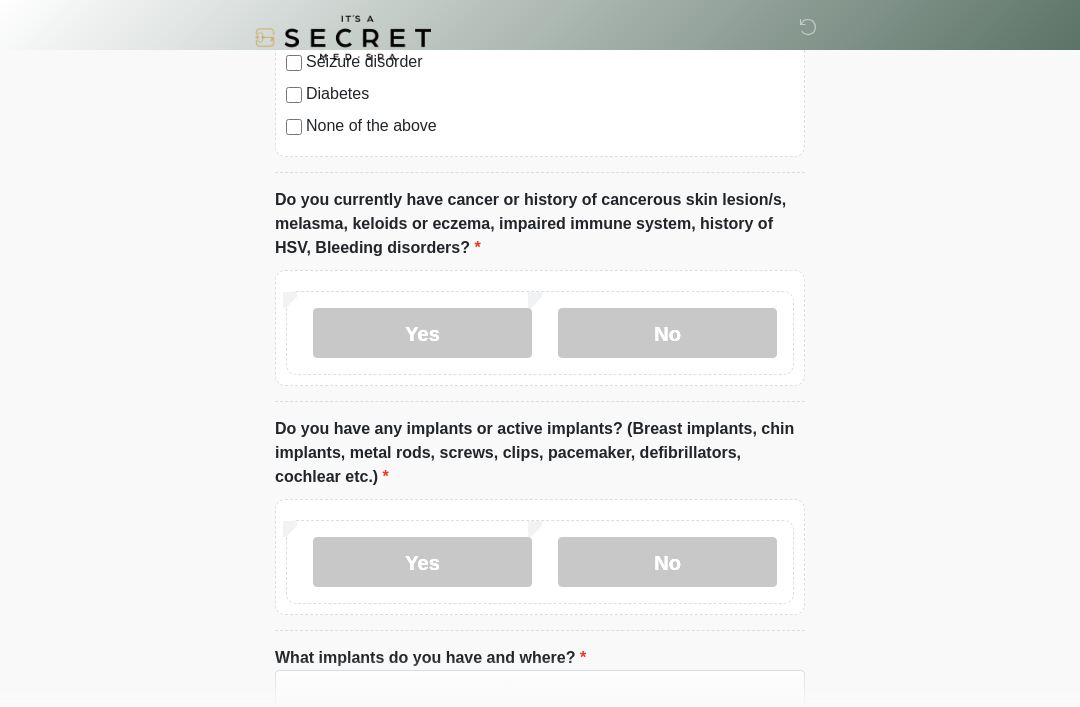 click on "No" at bounding box center (667, 562) 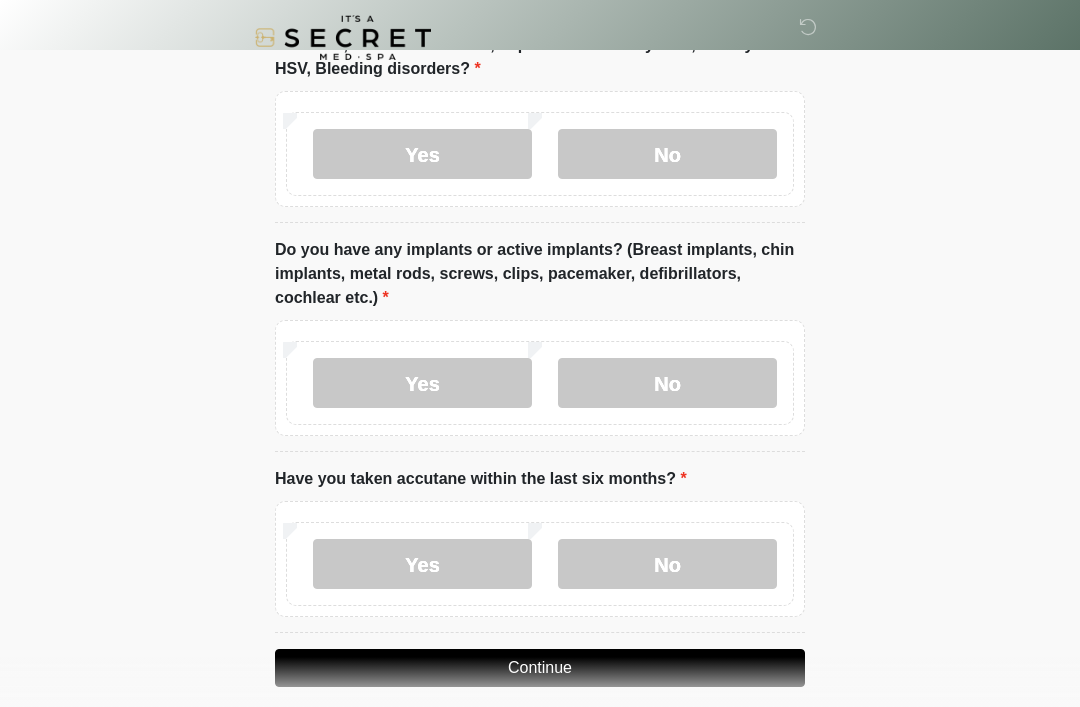 scroll, scrollTop: 1835, scrollLeft: 0, axis: vertical 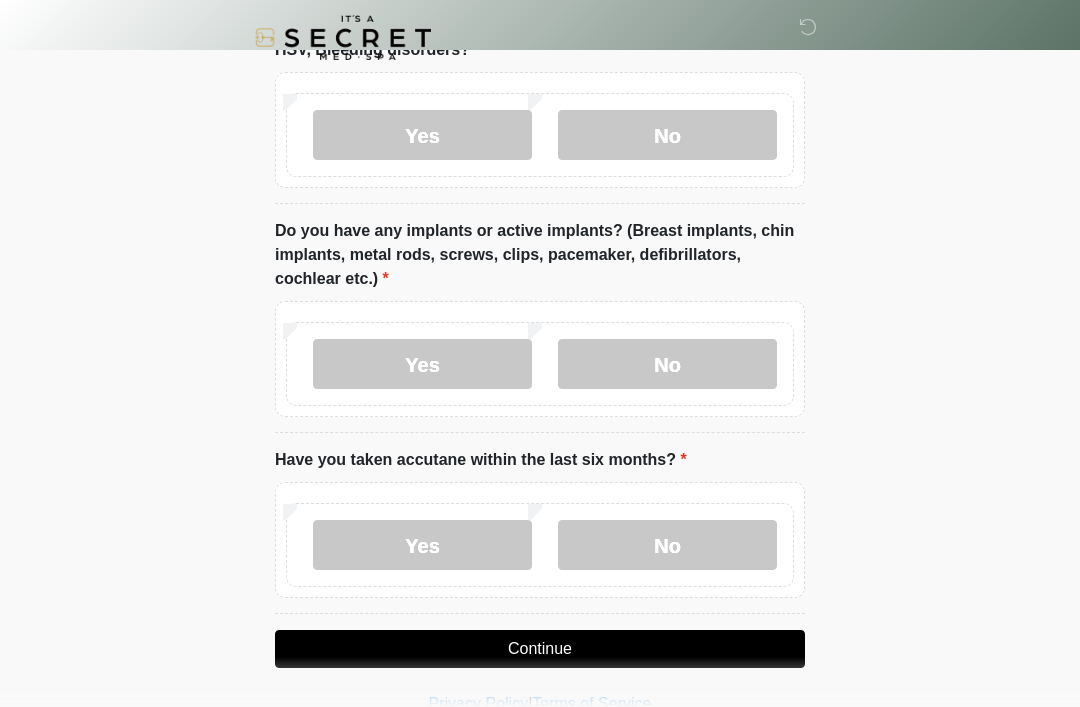 click on "No" at bounding box center [667, 545] 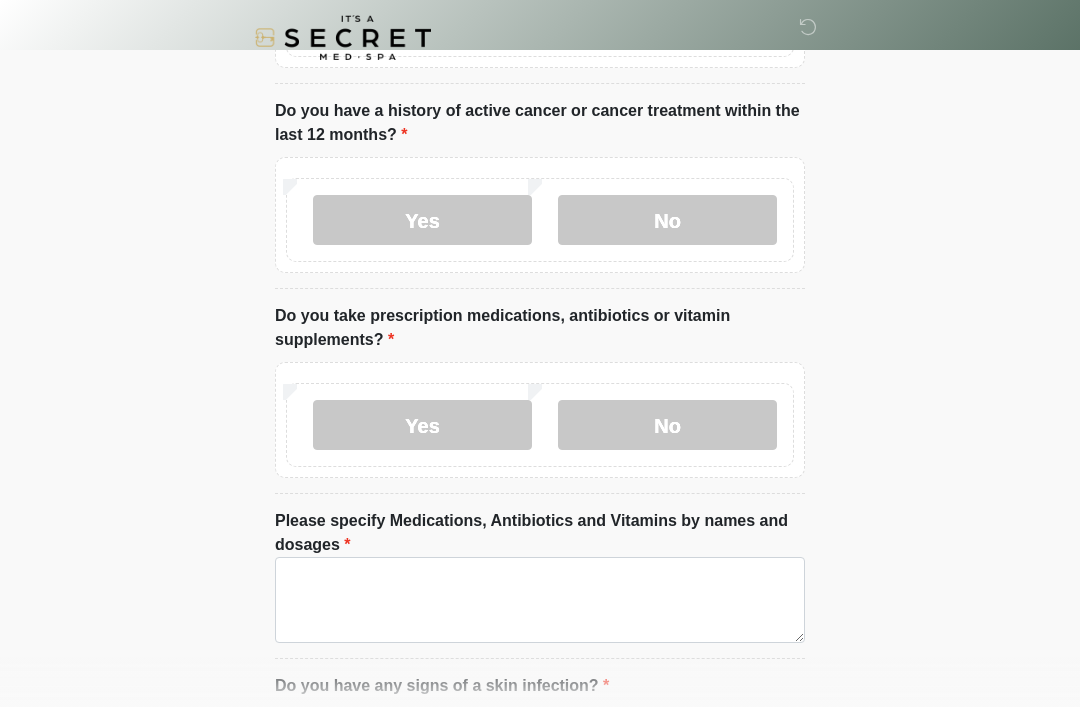 scroll, scrollTop: 0, scrollLeft: 0, axis: both 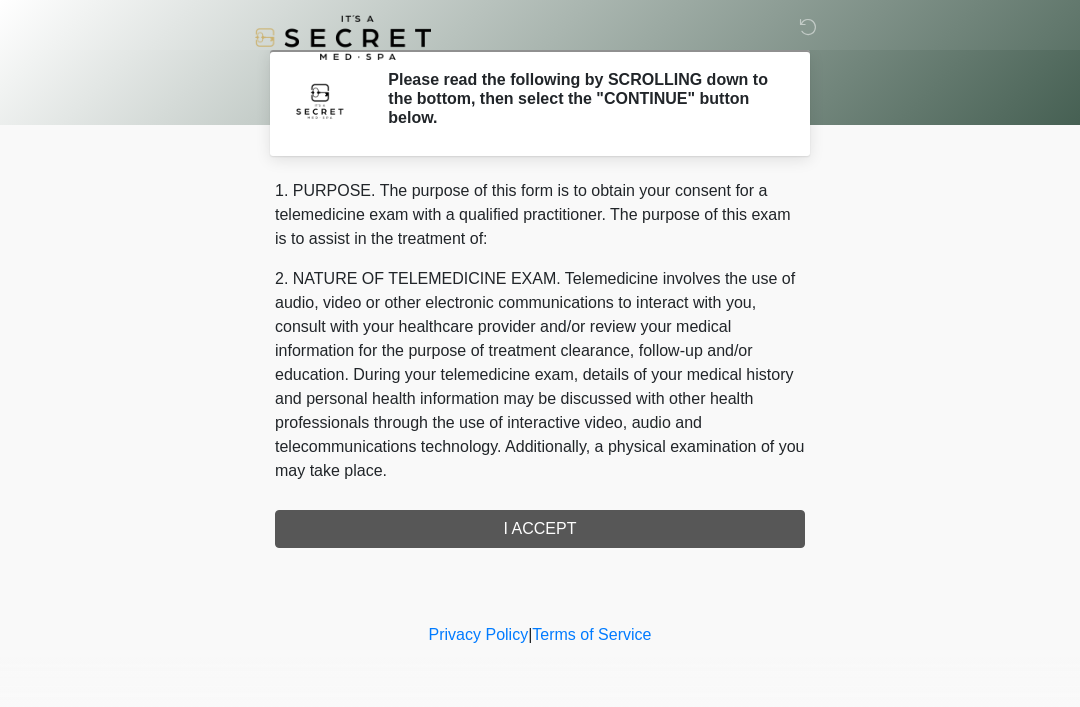 click on "1. PURPOSE. The purpose of this form is to obtain your consent for a telemedicine exam with a qualified practitioner. The purpose of this exam is to assist in the treatment of:  2. NATURE OF TELEMEDICINE EXAM. Telemedicine involves the use of audio, video or other electronic communications to interact with you, consult with your healthcare provider and/or review your medical information for the purpose of treatment clearance, follow-up and/or education. During your telemedicine exam, details of your medical history and personal health information may be discussed with other health professionals through the use of interactive video, audio and telecommunications technology. Additionally, a physical examination of you may take place. 4. HEALTHCARE INSTITUTION. It's A Secret Med Spa has medical and non-medical technical personnel who may participate in the telemedicine exam to aid in the audio/video link with the qualified practitioner.
I ACCEPT" at bounding box center [540, 363] 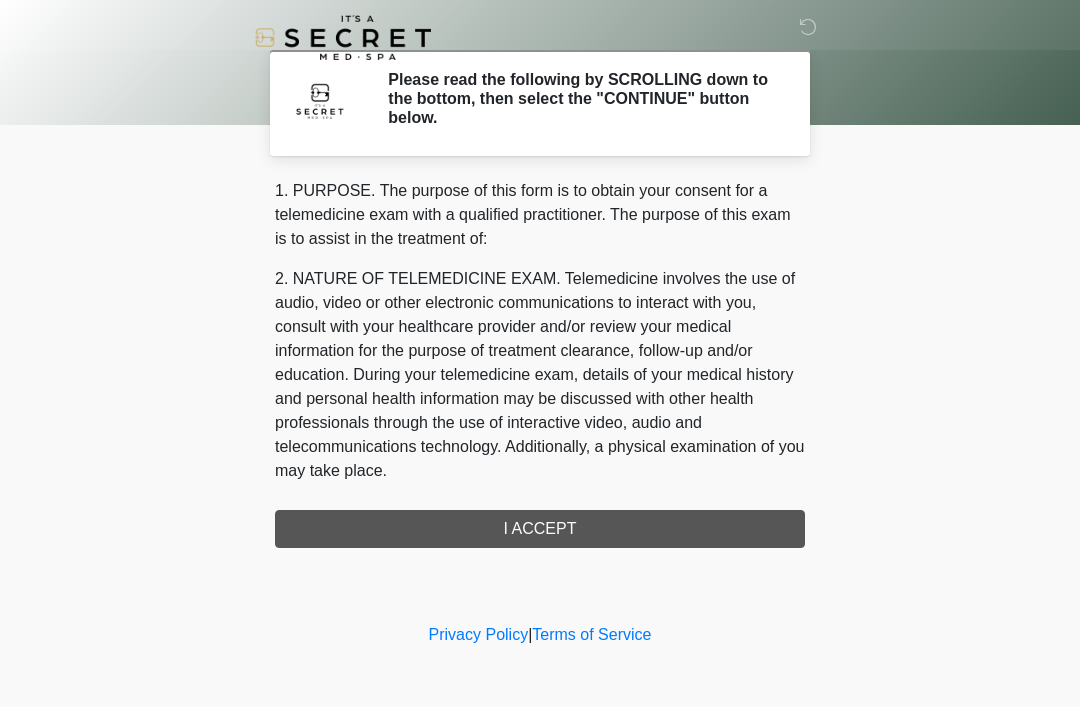 click on "1. PURPOSE. The purpose of this form is to obtain your consent for a telemedicine exam with a qualified practitioner. The purpose of this exam is to assist in the treatment of:  2. NATURE OF TELEMEDICINE EXAM. Telemedicine involves the use of audio, video or other electronic communications to interact with you, consult with your healthcare provider and/or review your medical information for the purpose of treatment clearance, follow-up and/or education. During your telemedicine exam, details of your medical history and personal health information may be discussed with other health professionals through the use of interactive video, audio and telecommunications technology. Additionally, a physical examination of you may take place. 4. HEALTHCARE INSTITUTION. It's A Secret Med Spa has medical and non-medical technical personnel who may participate in the telemedicine exam to aid in the audio/video link with the qualified practitioner.
I ACCEPT" at bounding box center [540, 363] 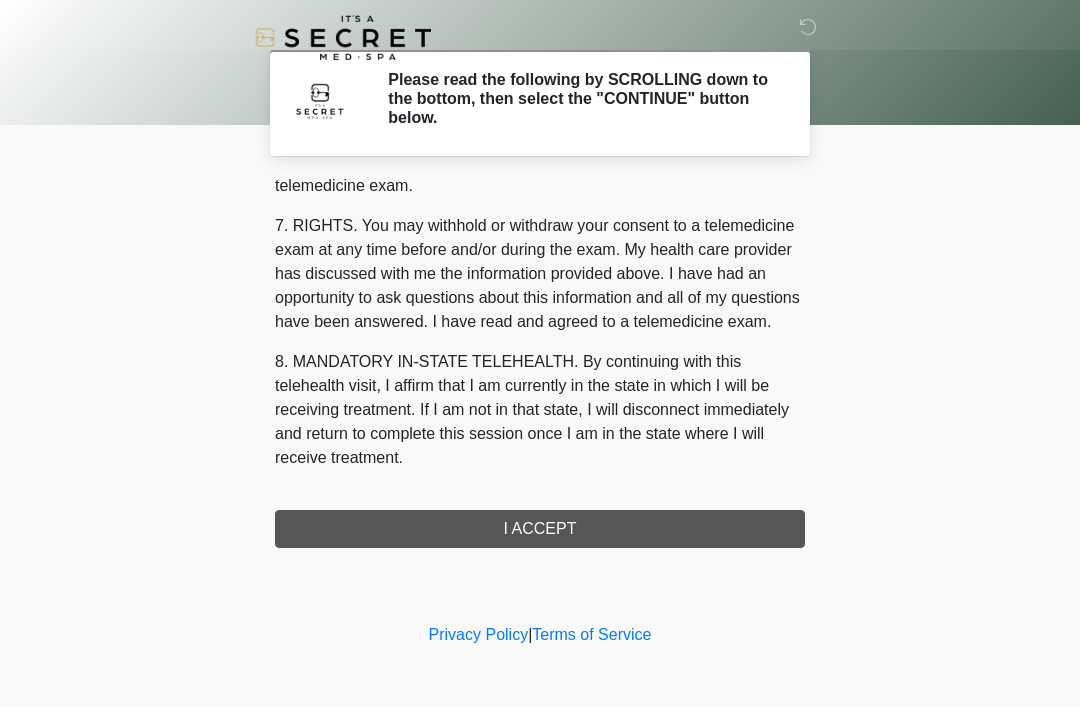 scroll, scrollTop: 853, scrollLeft: 0, axis: vertical 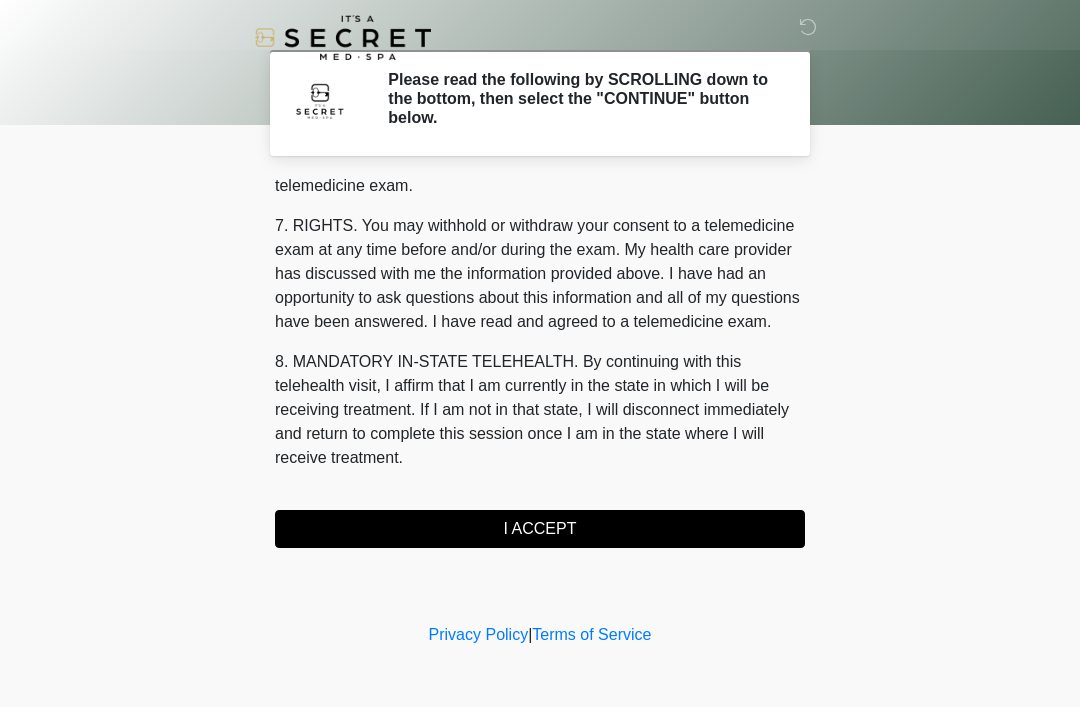 click on "I ACCEPT" at bounding box center [540, 529] 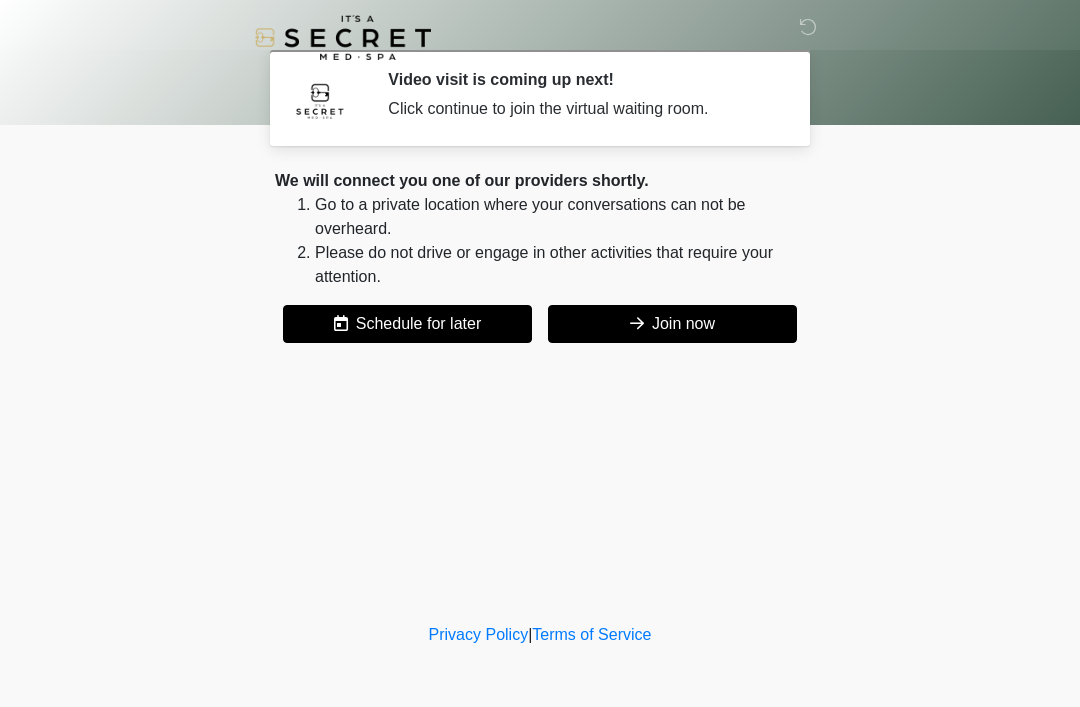 click on "Join now" at bounding box center (672, 324) 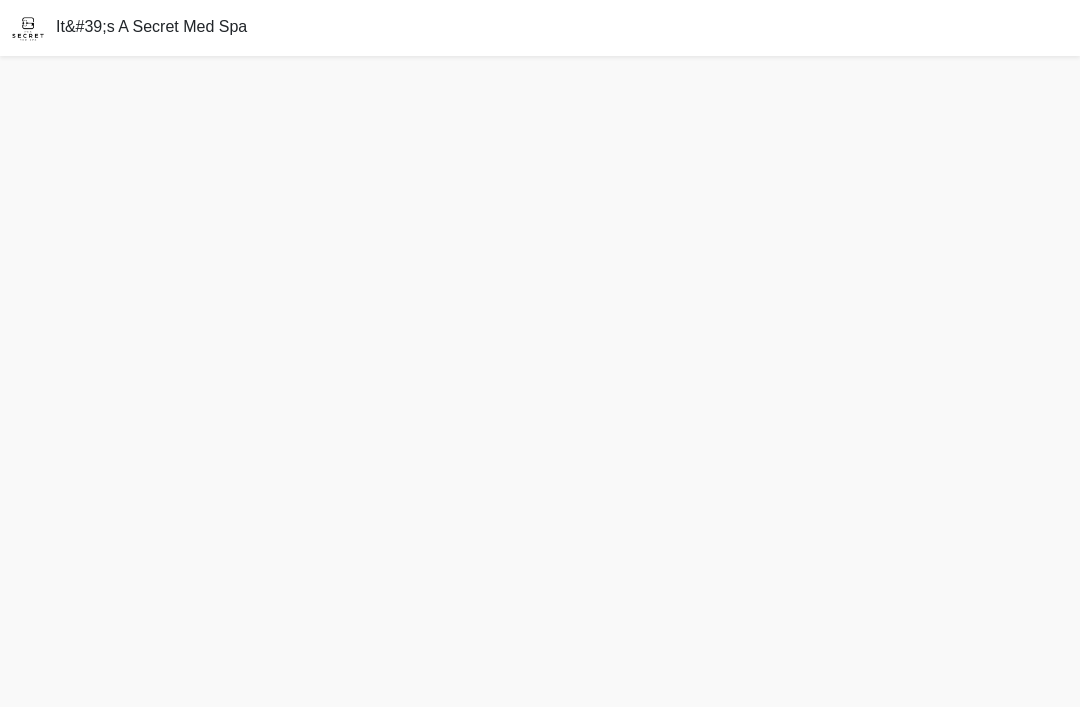 scroll, scrollTop: 0, scrollLeft: 0, axis: both 